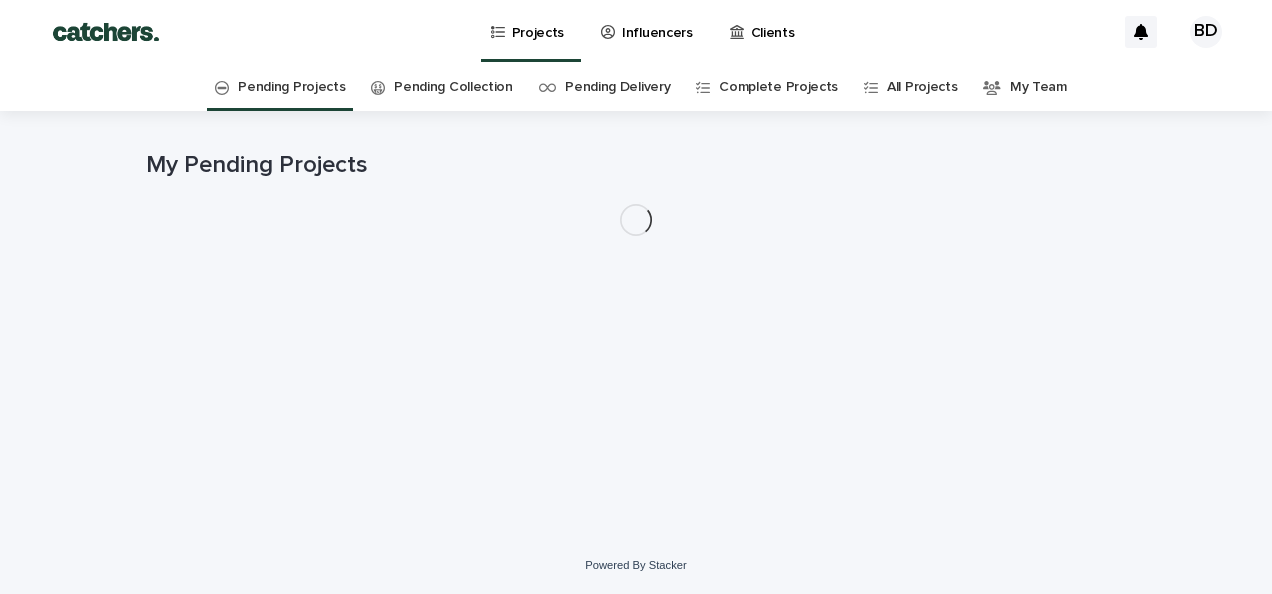 scroll, scrollTop: 0, scrollLeft: 0, axis: both 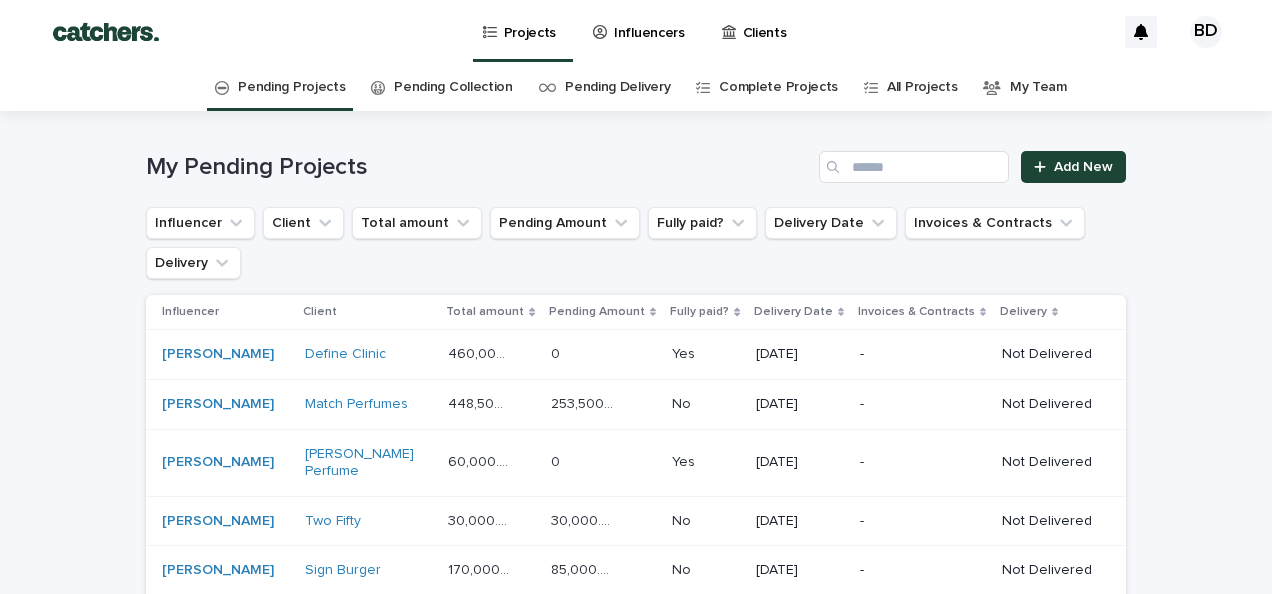 click on "Clients" at bounding box center (758, 31) 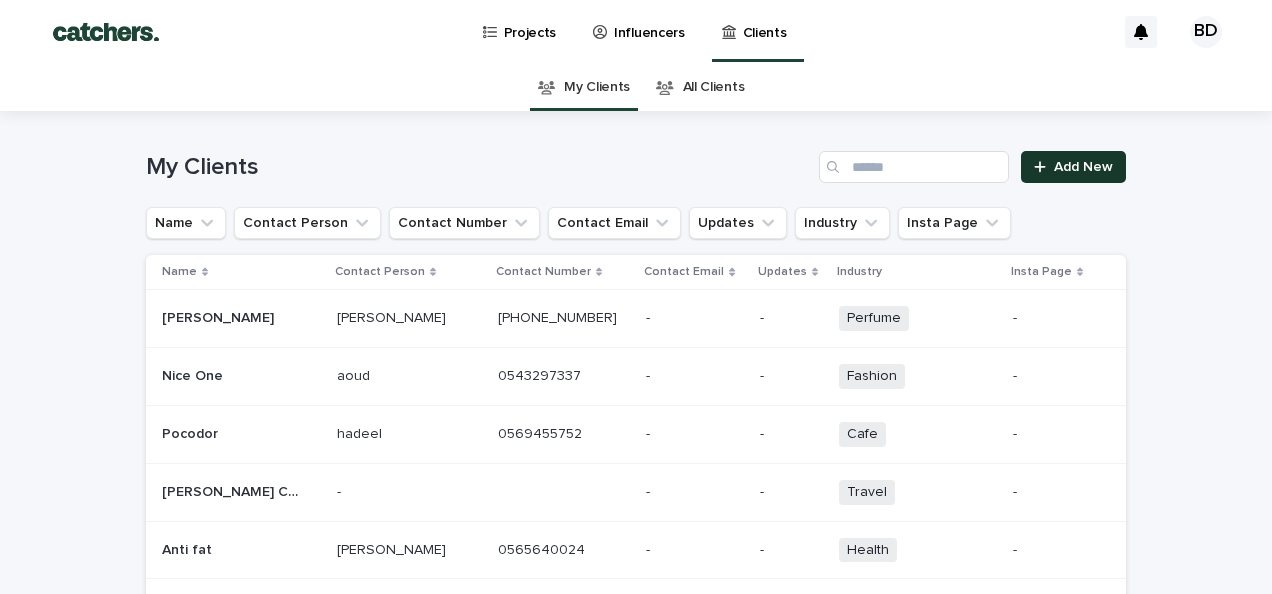 click at bounding box center [1044, 167] 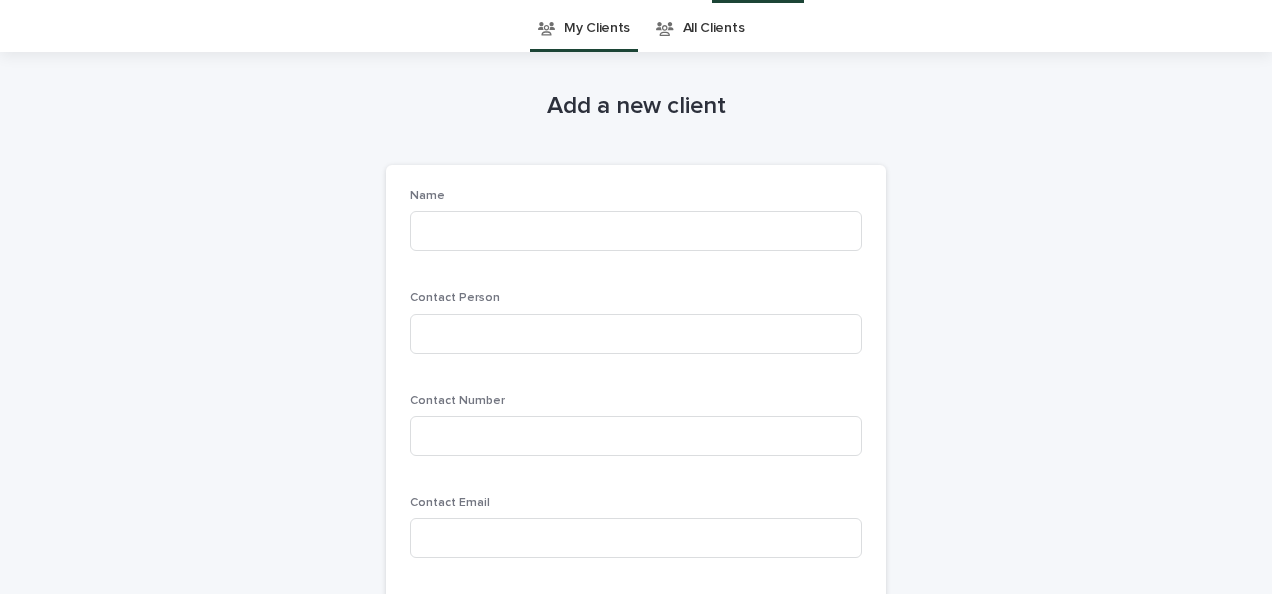 scroll, scrollTop: 64, scrollLeft: 0, axis: vertical 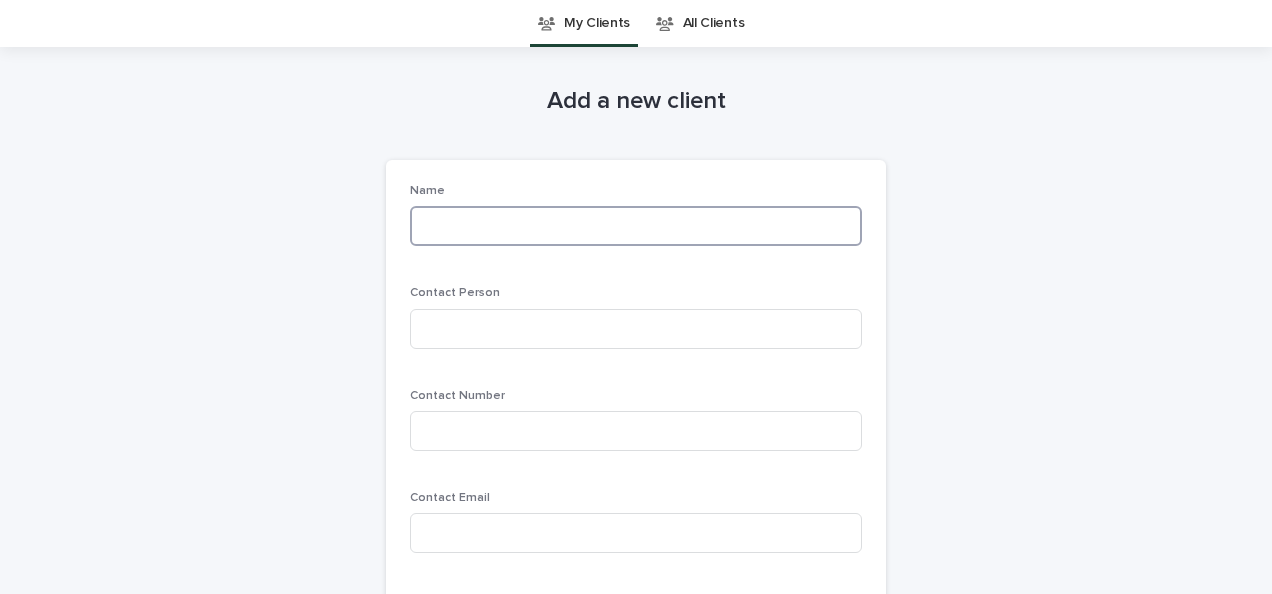 click at bounding box center [636, 226] 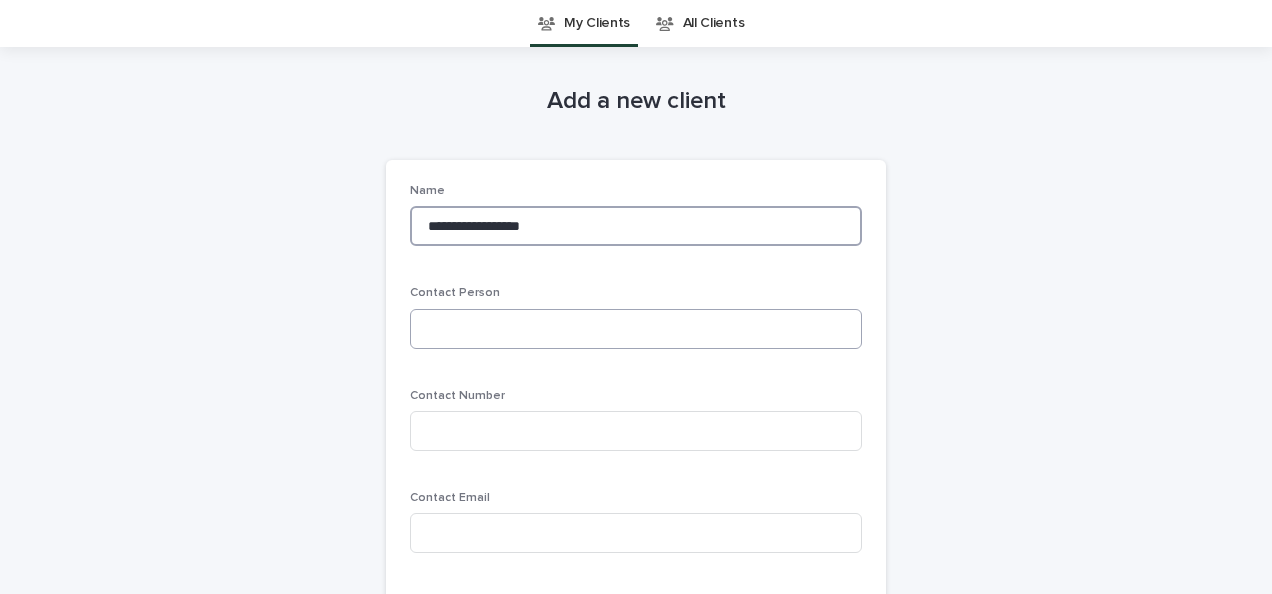 type on "**********" 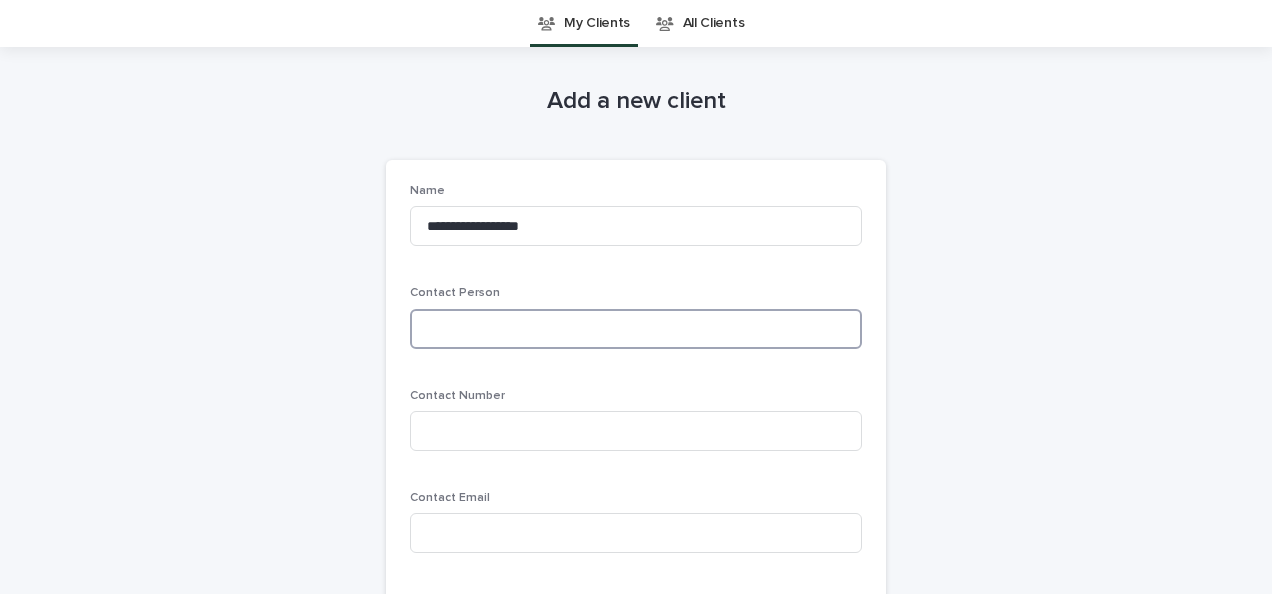 click at bounding box center [636, 329] 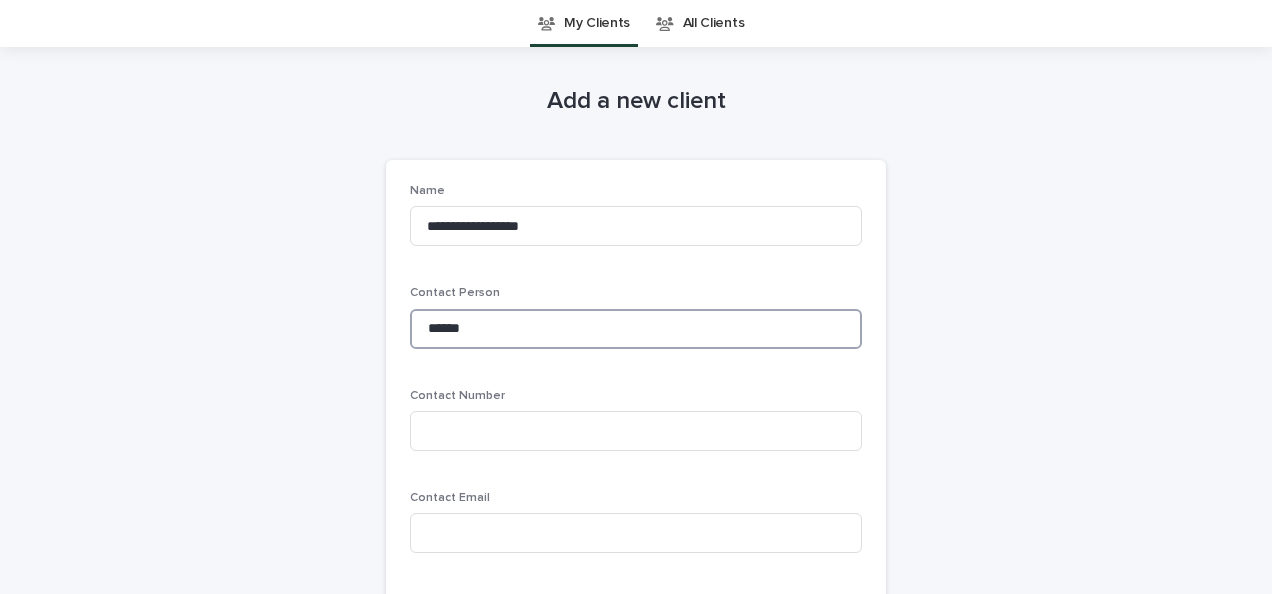 type on "*****" 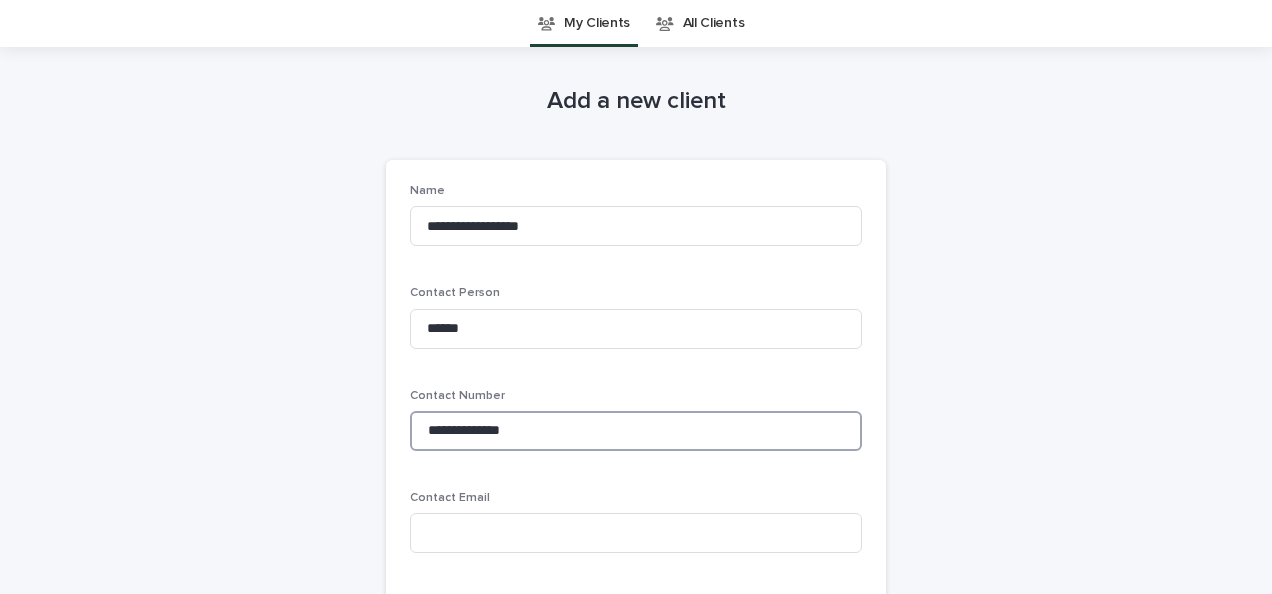 type on "**********" 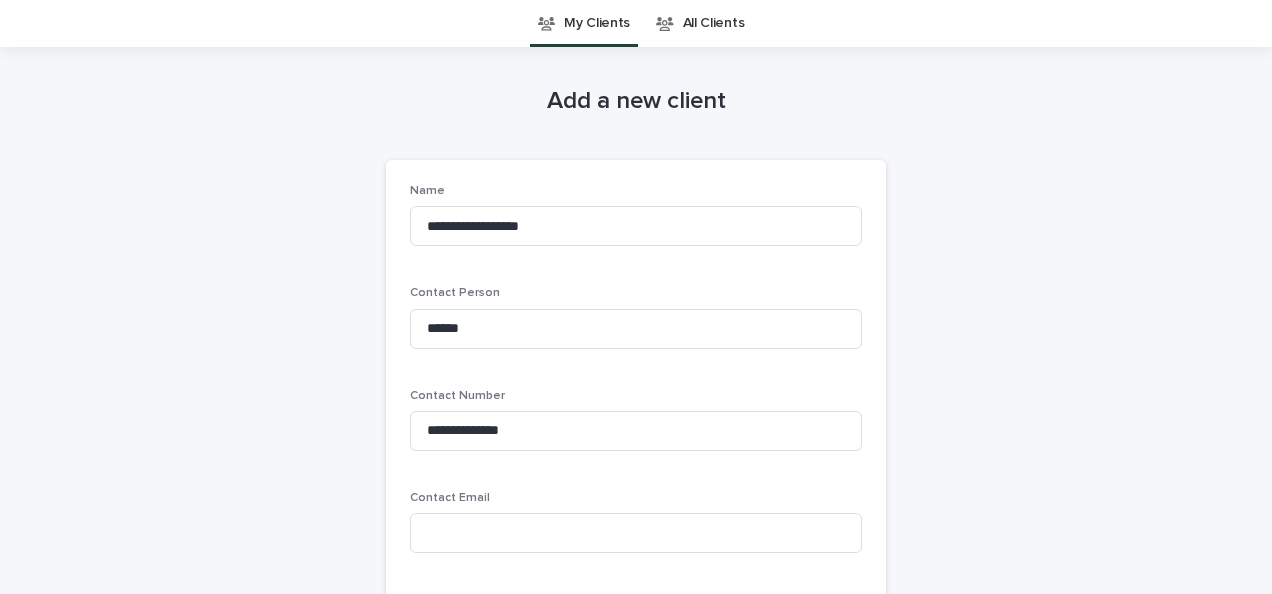 click on "**********" at bounding box center [636, 601] 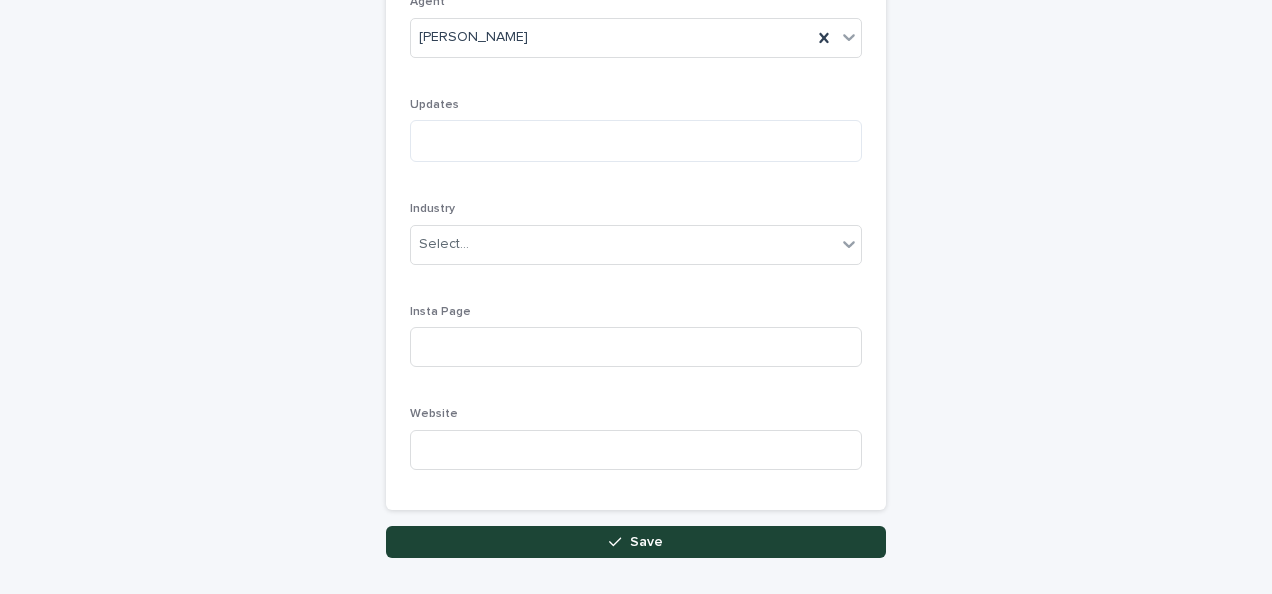 scroll, scrollTop: 664, scrollLeft: 0, axis: vertical 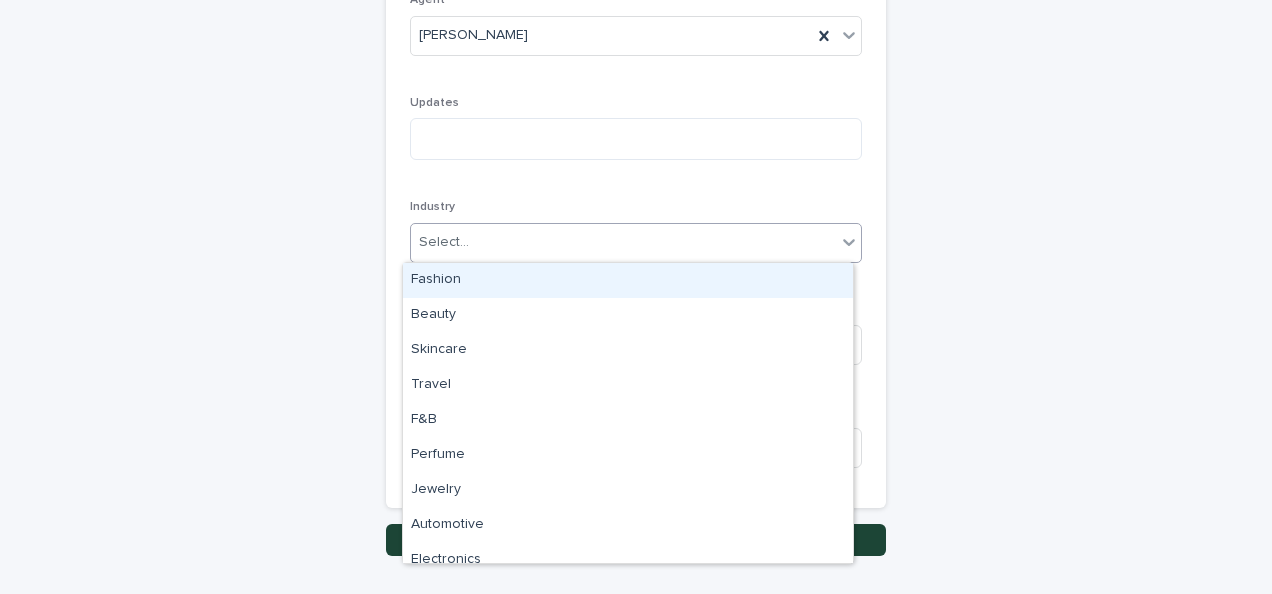 click on "Select..." at bounding box center [623, 242] 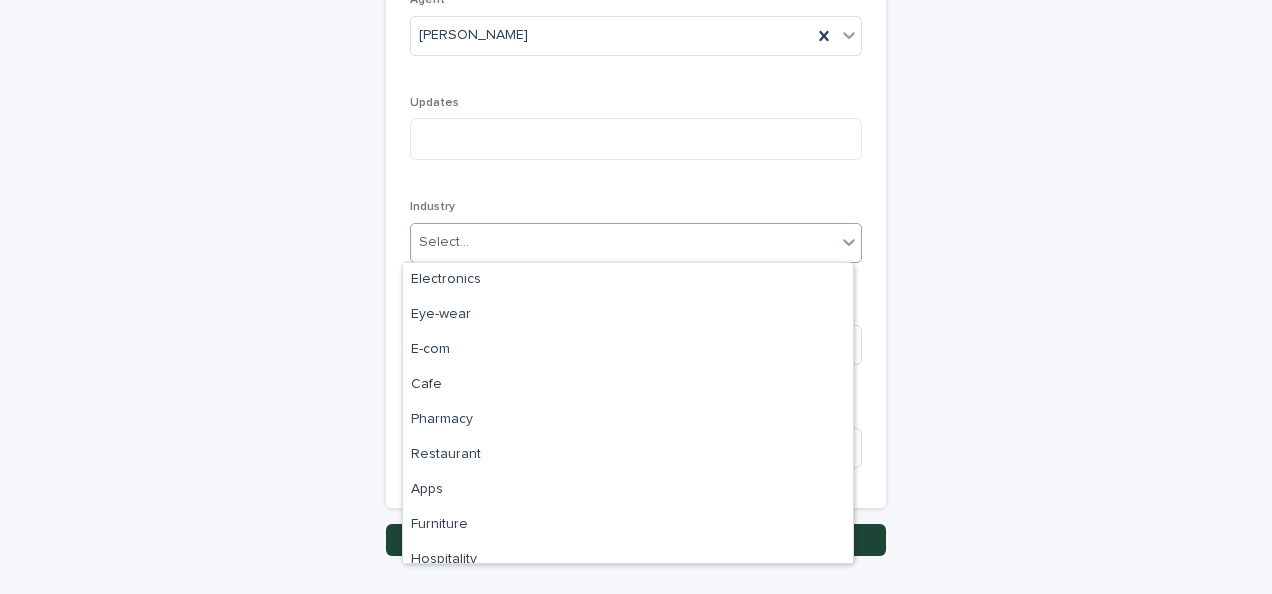 scroll, scrollTop: 296, scrollLeft: 0, axis: vertical 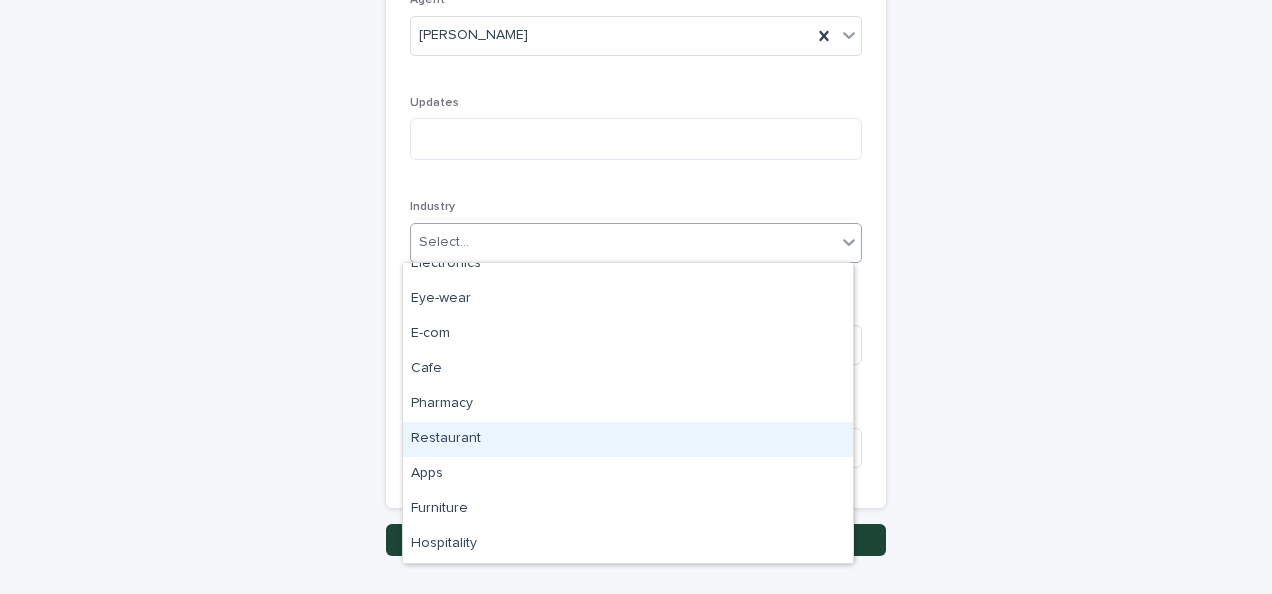 click on "Restaurant" at bounding box center [628, 439] 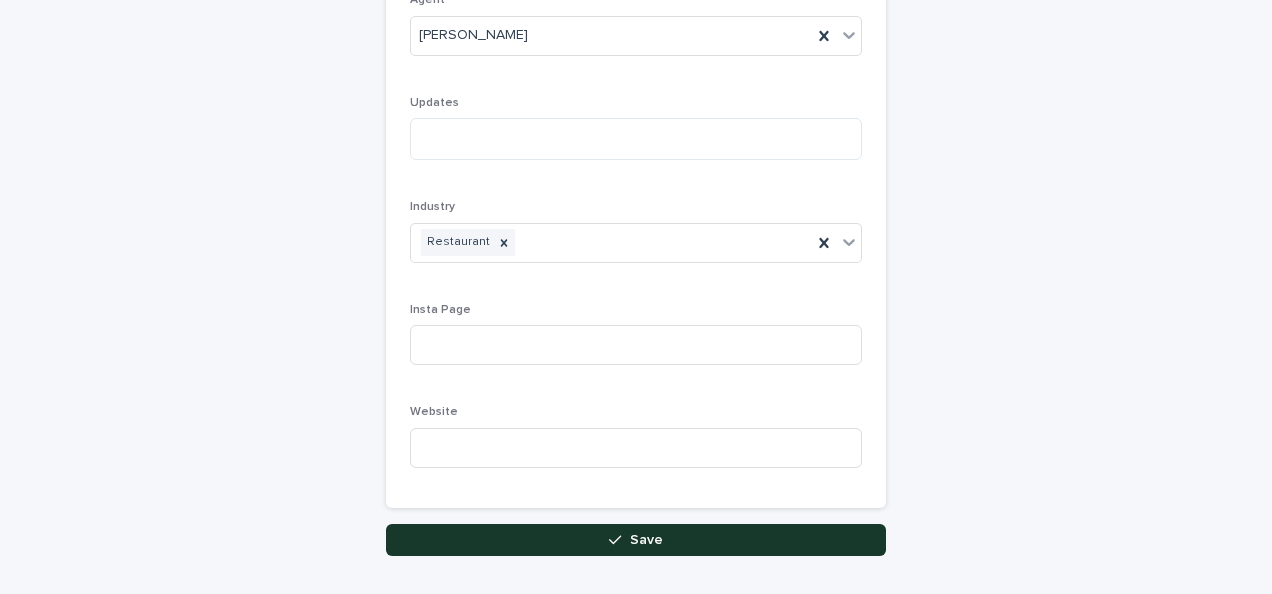click on "Save" at bounding box center (646, 540) 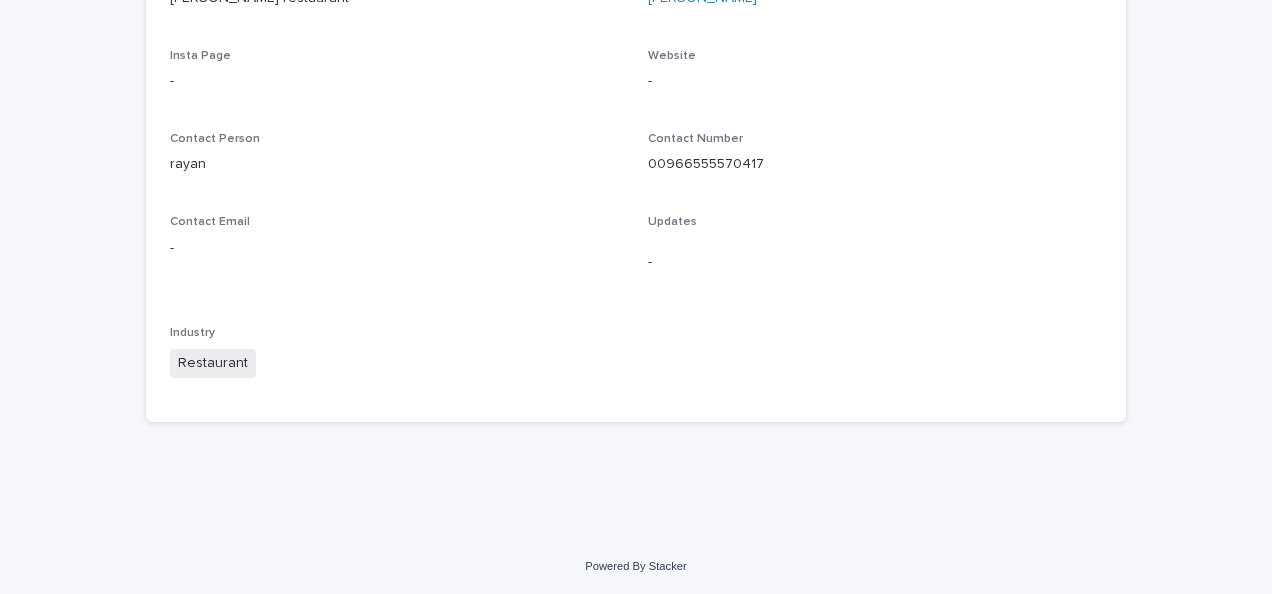scroll, scrollTop: 0, scrollLeft: 0, axis: both 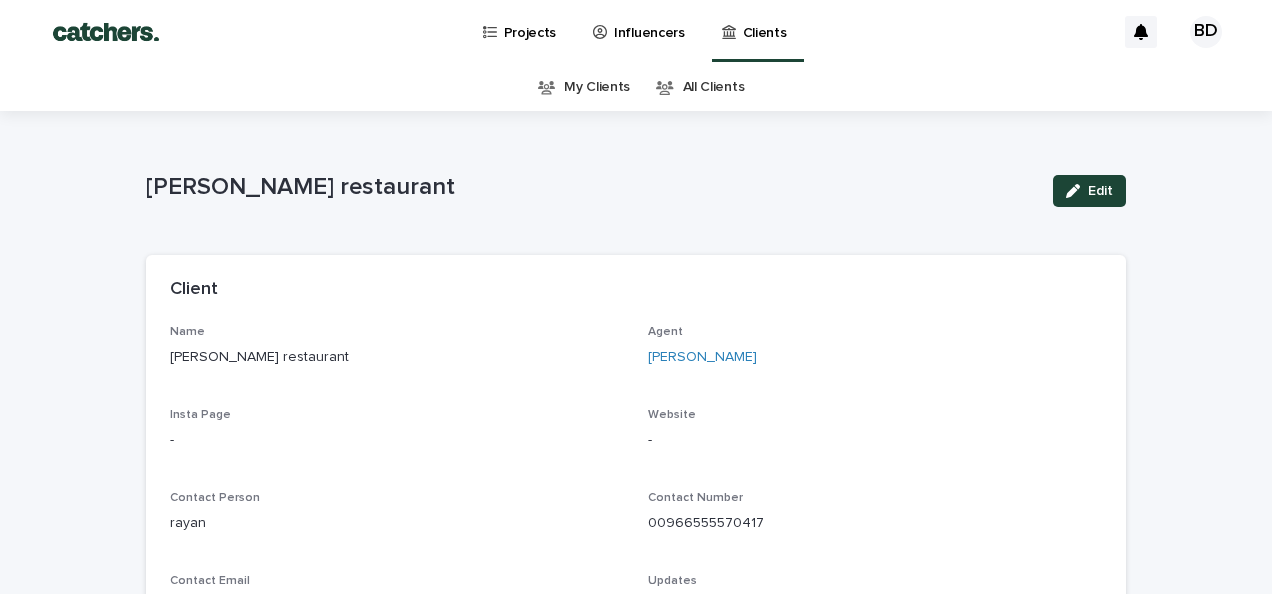 click on "Projects" at bounding box center [523, 31] 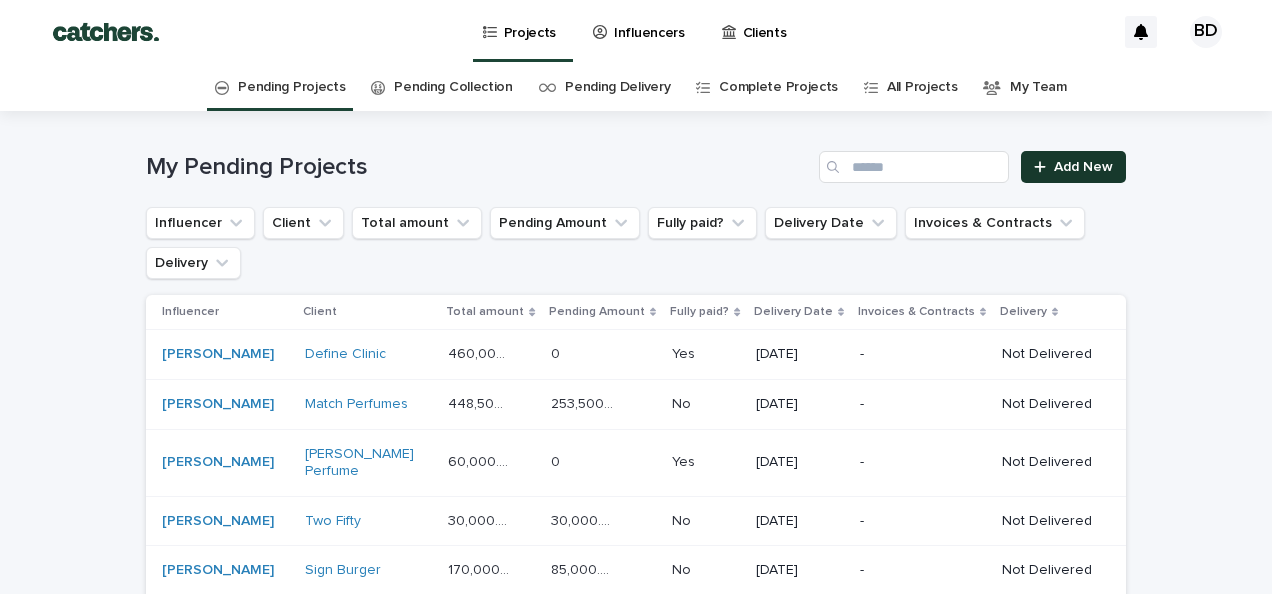 click on "Add New" at bounding box center (1083, 167) 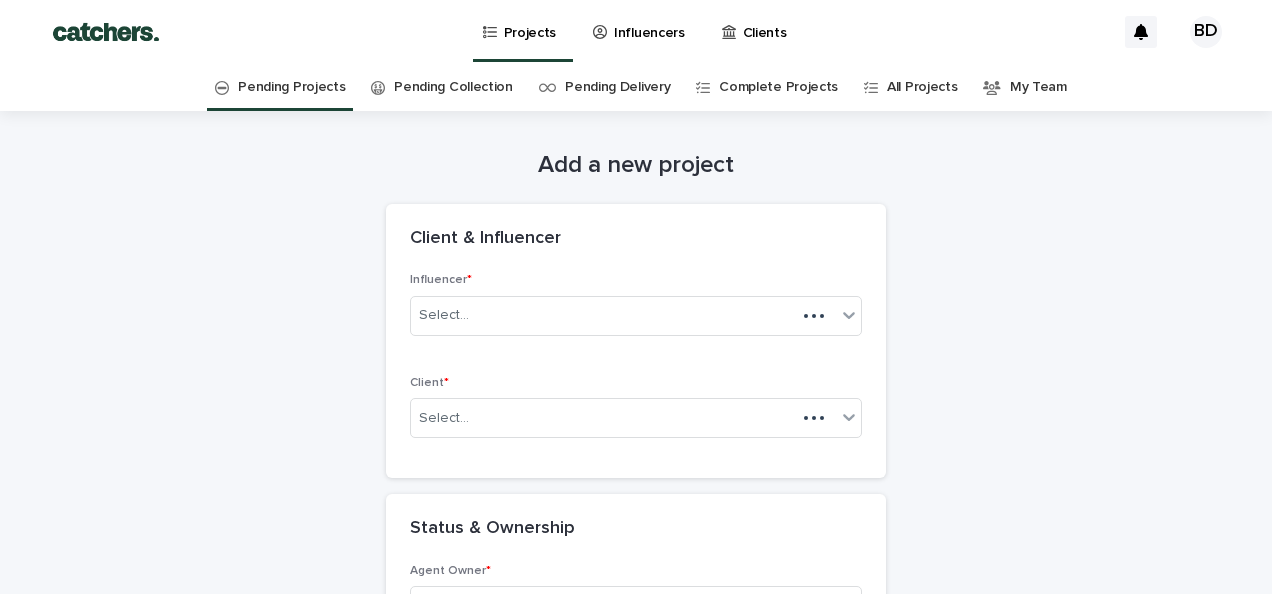 scroll, scrollTop: 64, scrollLeft: 0, axis: vertical 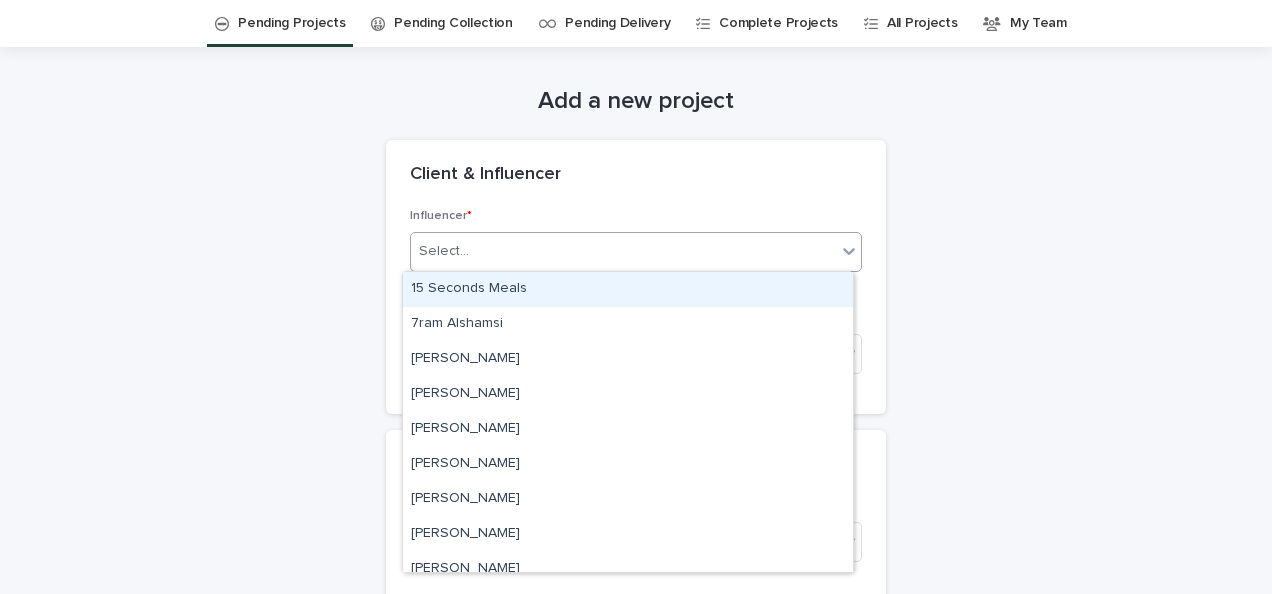 click on "Select..." at bounding box center (623, 251) 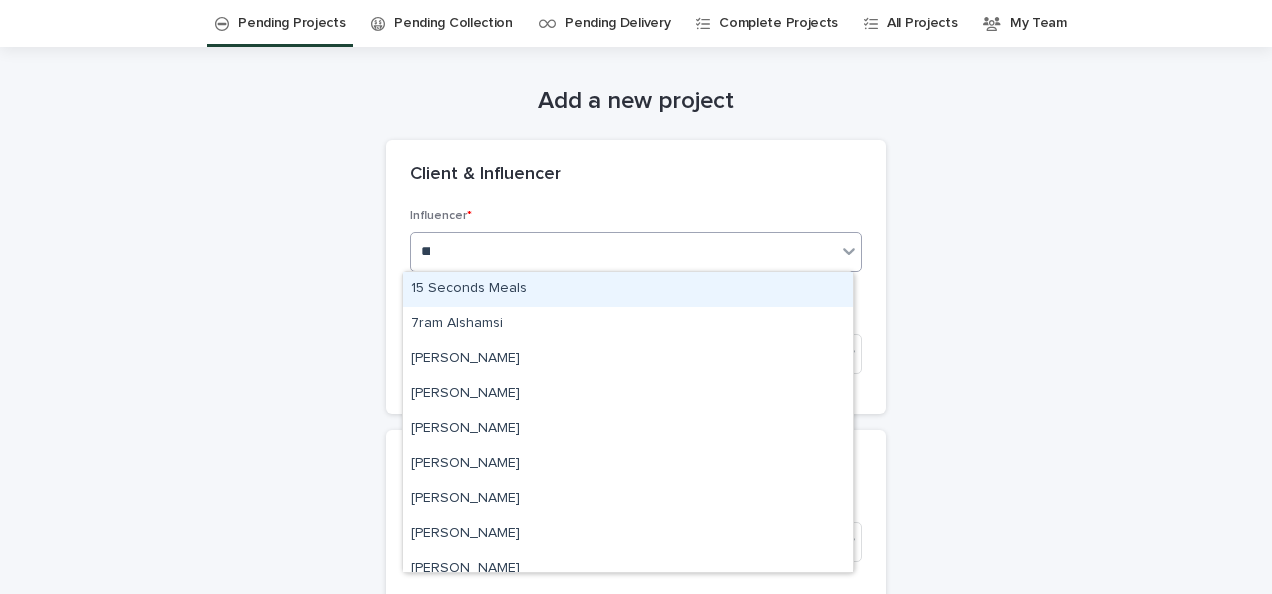 type on "****" 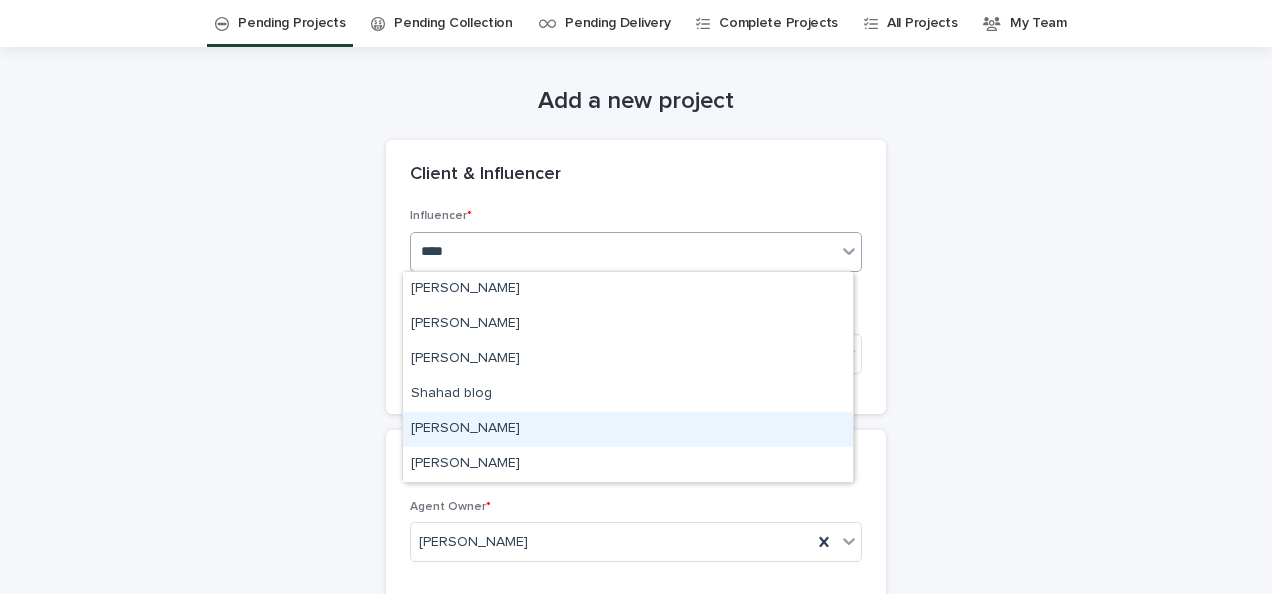 click on "[PERSON_NAME]" at bounding box center (628, 429) 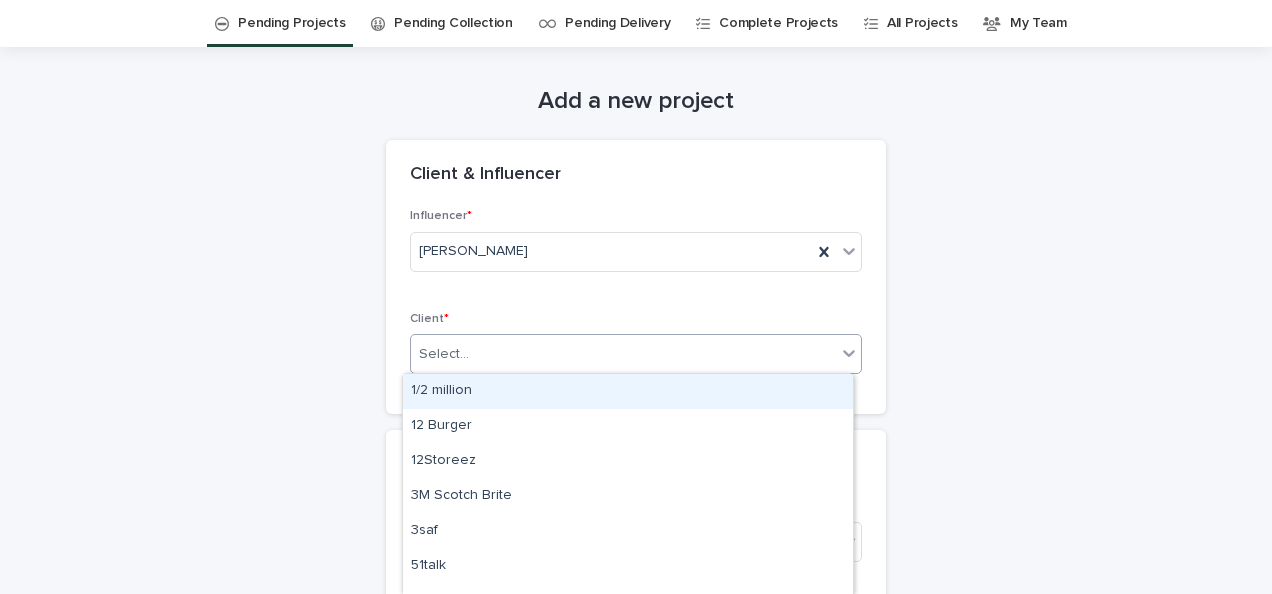 click on "Select..." at bounding box center (623, 354) 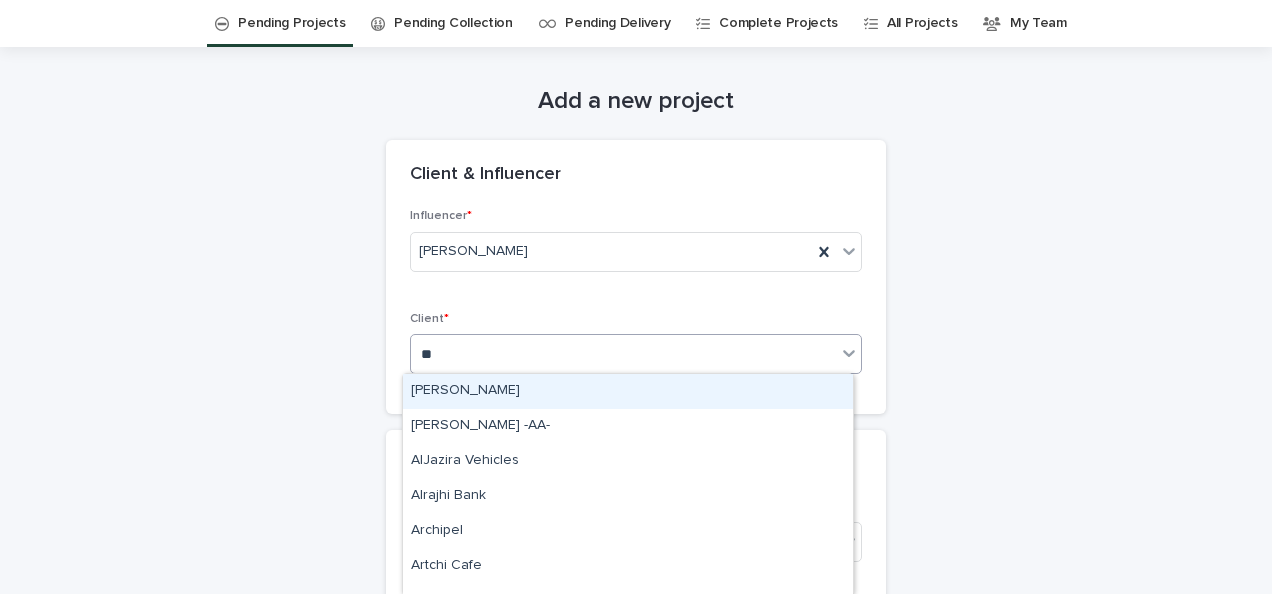 type on "***" 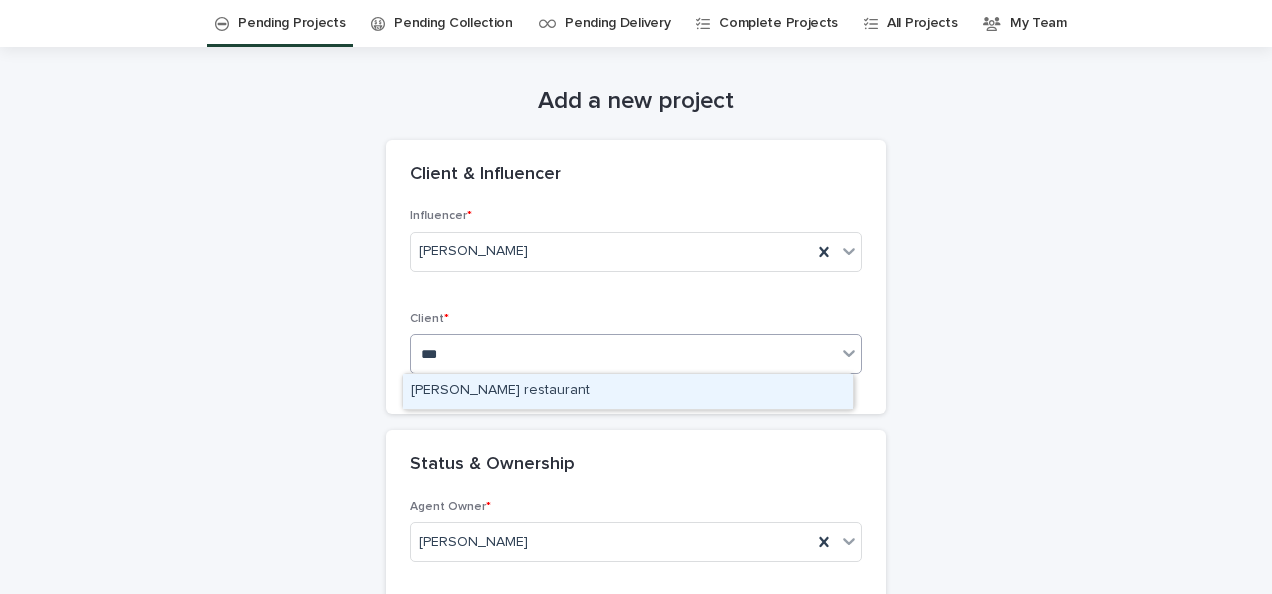 click on "[PERSON_NAME] restaurant" at bounding box center [628, 391] 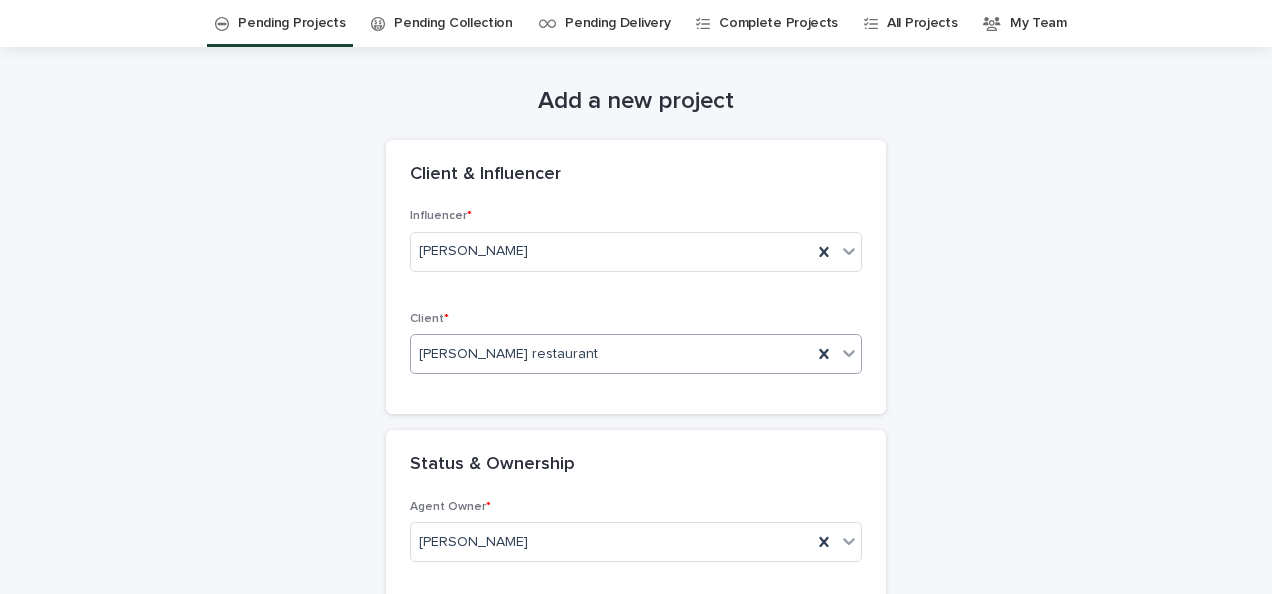 click on "Add a new project Loading... Saving… Loading... Saving… Client & Influencer Influencer * [PERSON_NAME] Client  *   option [PERSON_NAME] restaurant , selected.     0 results available. Select is focused ,type to refine list, press Down to open the menu,  [PERSON_NAME] restaurant  Status & Ownership Agent Owner * [PERSON_NAME] Manager Owner * Select... Job Status * Select... Description Job Description * Delivery Date Delivery * Select... Brief & Content This file cannot be opened Download File Add Client Financial Info Invoices & Contracts This file cannot be opened Download File Add Client Payment Terms Total amount * Payment we received  * Client VAT% * Select... Influencer Financial Info                                         •••                                                                     Total Amount to Influencer * Payment made to influencer  * Influencer VAT% * Select... Contact Name of Contact * Contact Info * Comments Comments Loading... Saving… Please fill out the required fields above. Save" at bounding box center [636, 1467] 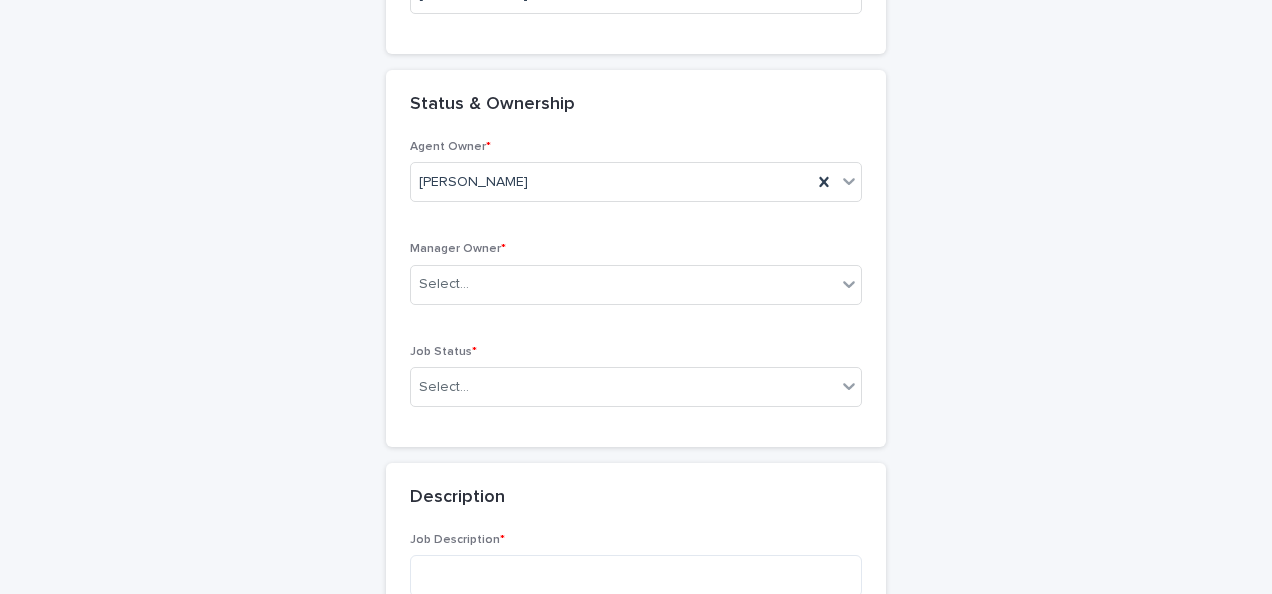 scroll, scrollTop: 464, scrollLeft: 0, axis: vertical 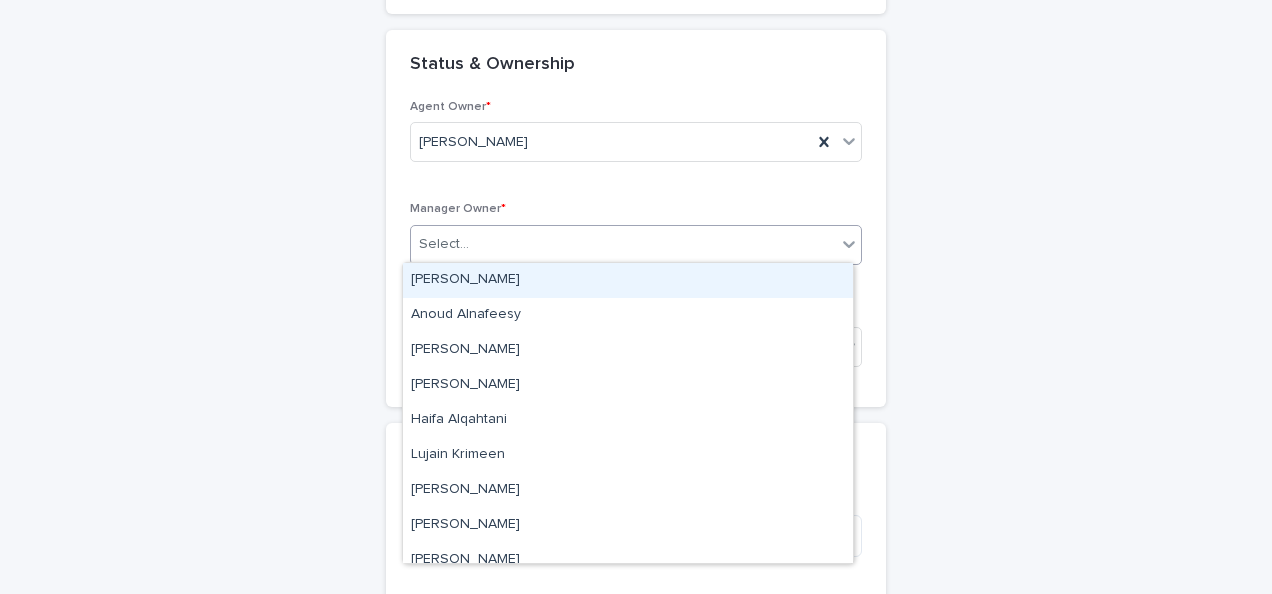 click on "Select..." at bounding box center (623, 244) 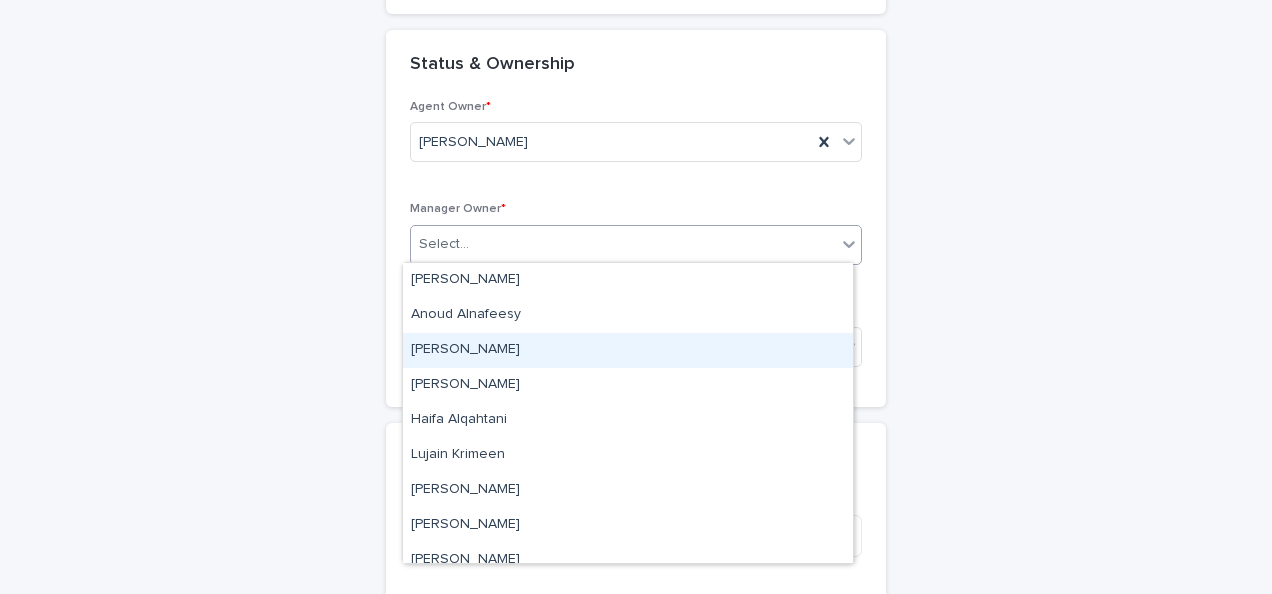 click on "[PERSON_NAME]" at bounding box center (628, 350) 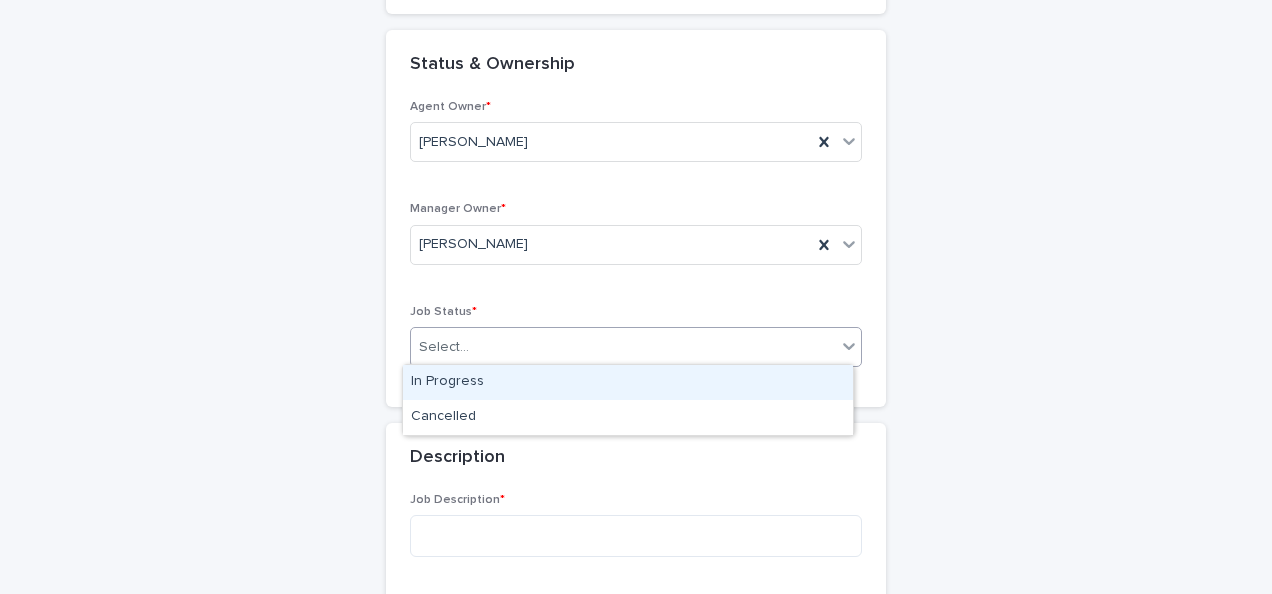 click on "Select..." at bounding box center (623, 347) 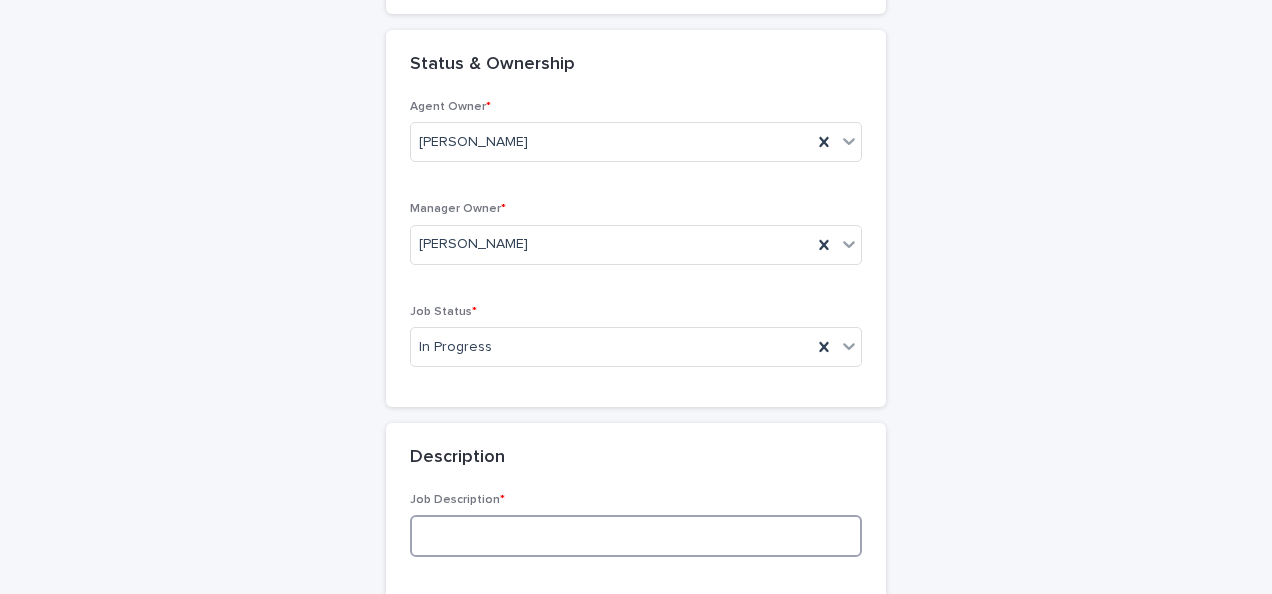 click at bounding box center (636, 536) 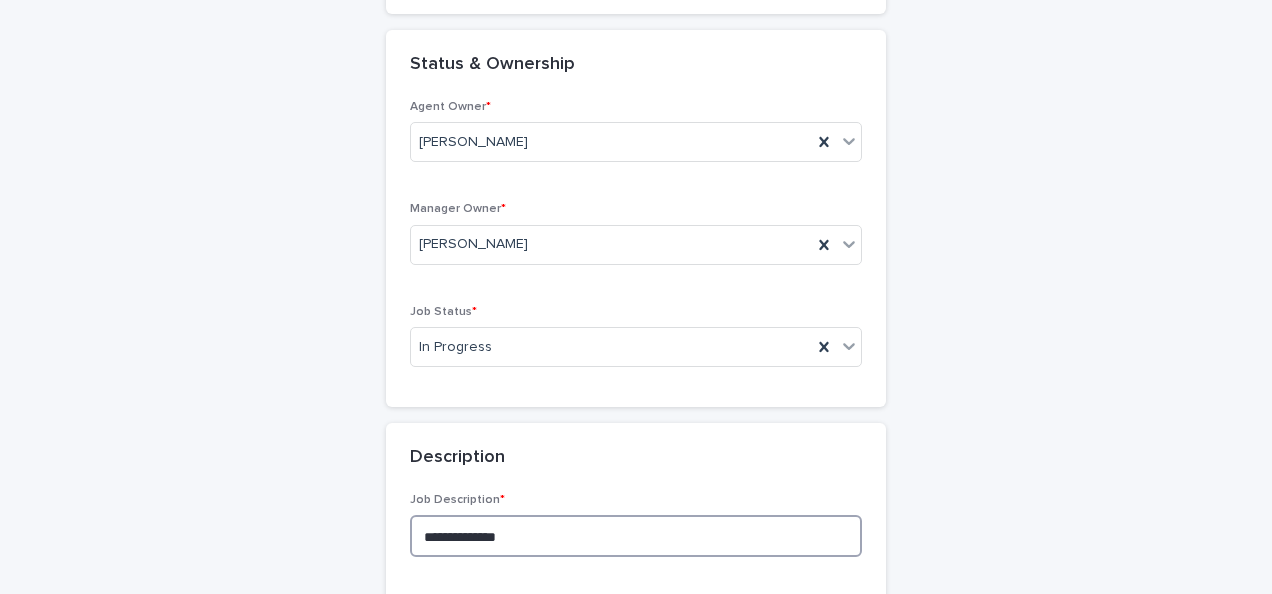 type on "**********" 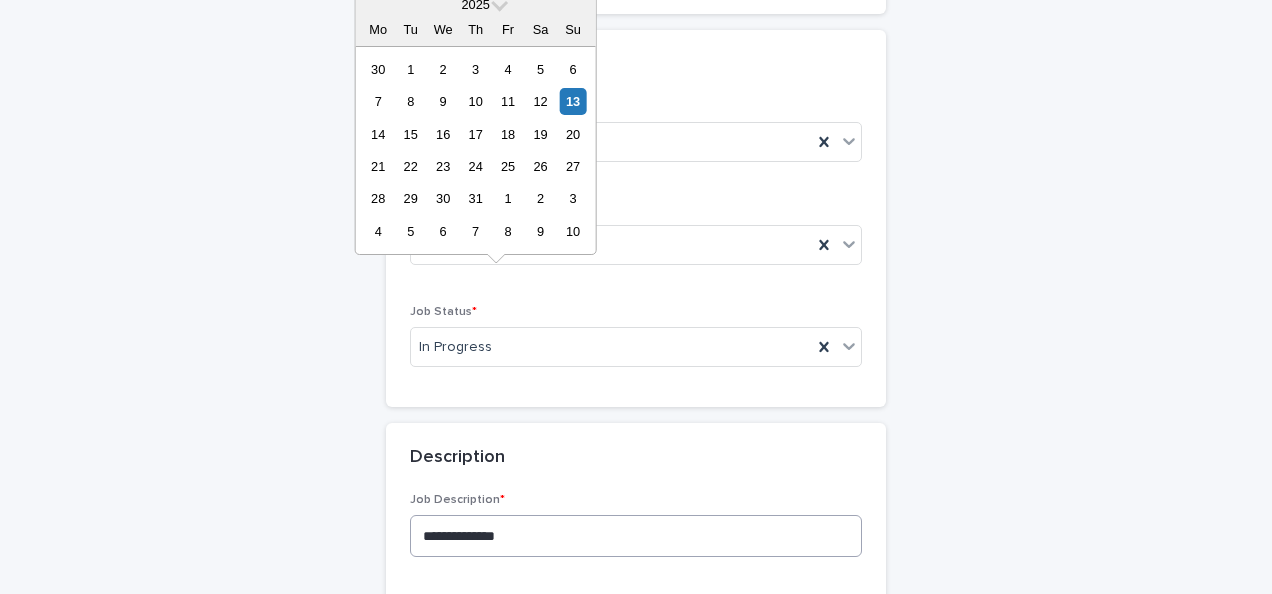 scroll, scrollTop: 800, scrollLeft: 0, axis: vertical 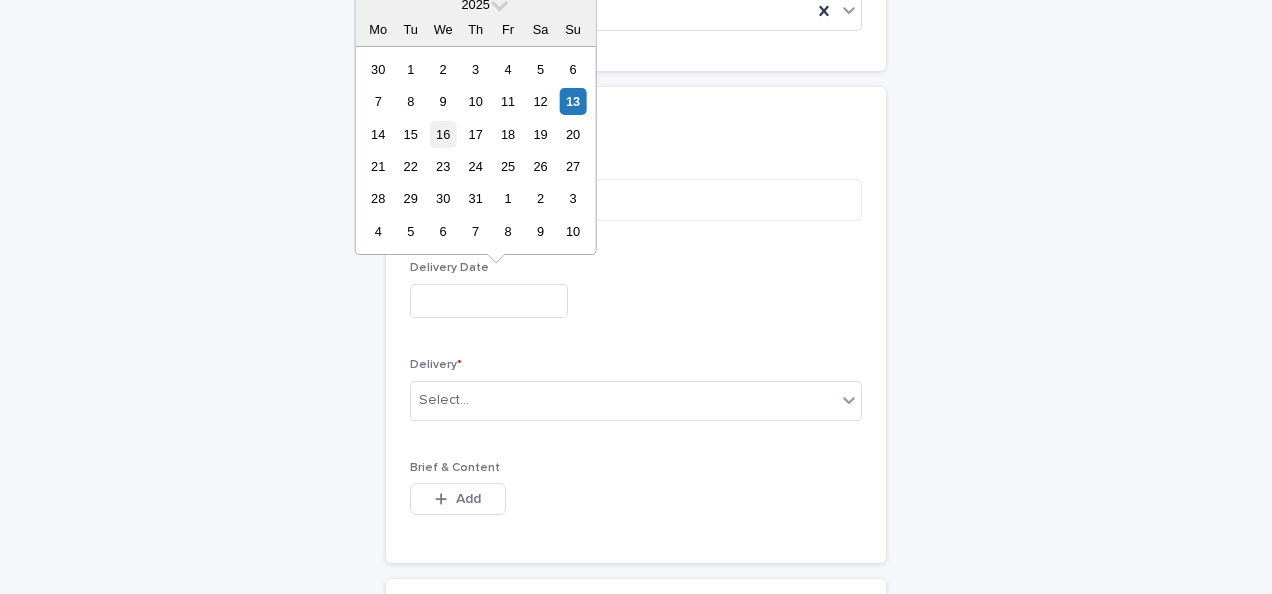 click on "16" at bounding box center [443, 134] 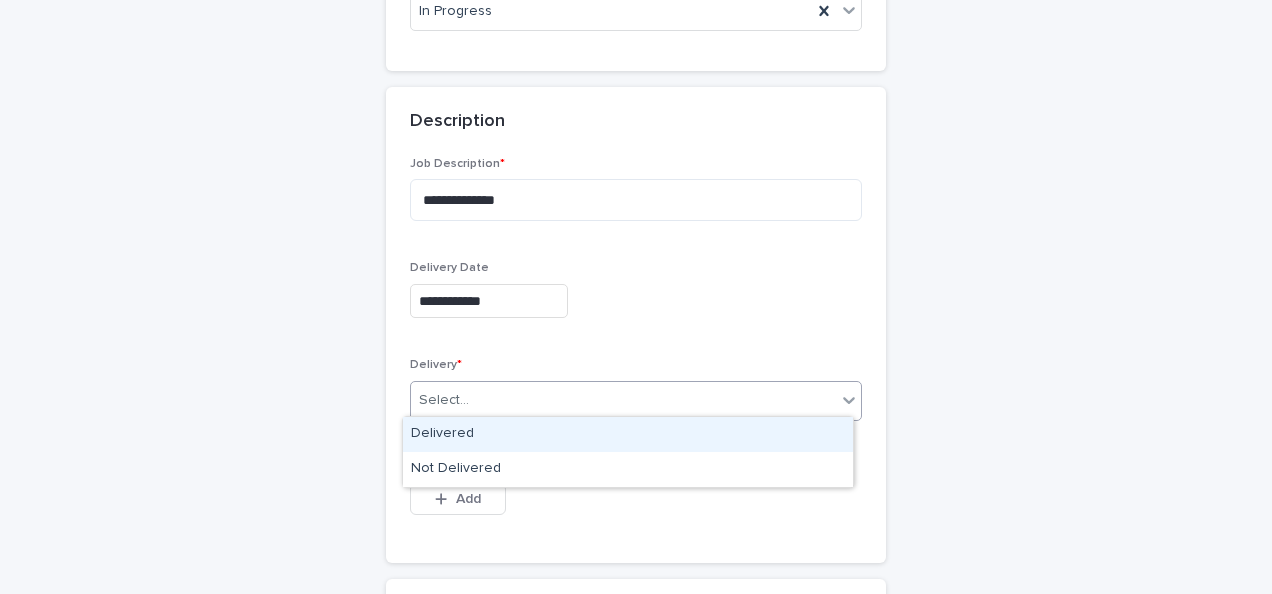 click on "Select..." at bounding box center (623, 400) 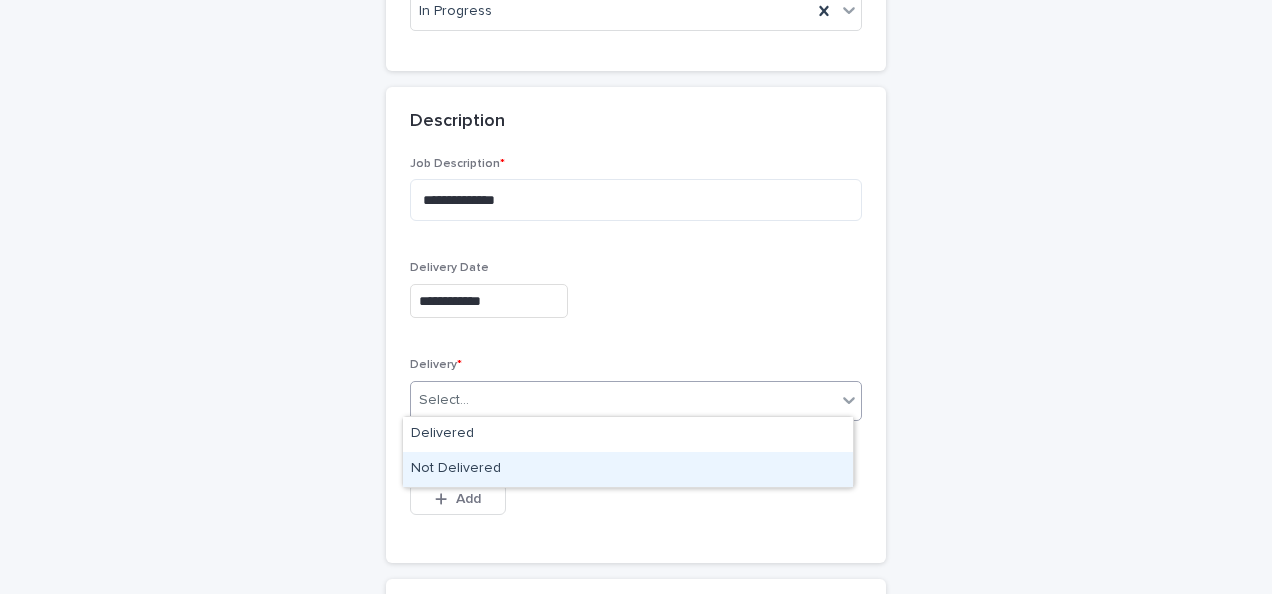 click on "Not Delivered" at bounding box center (628, 469) 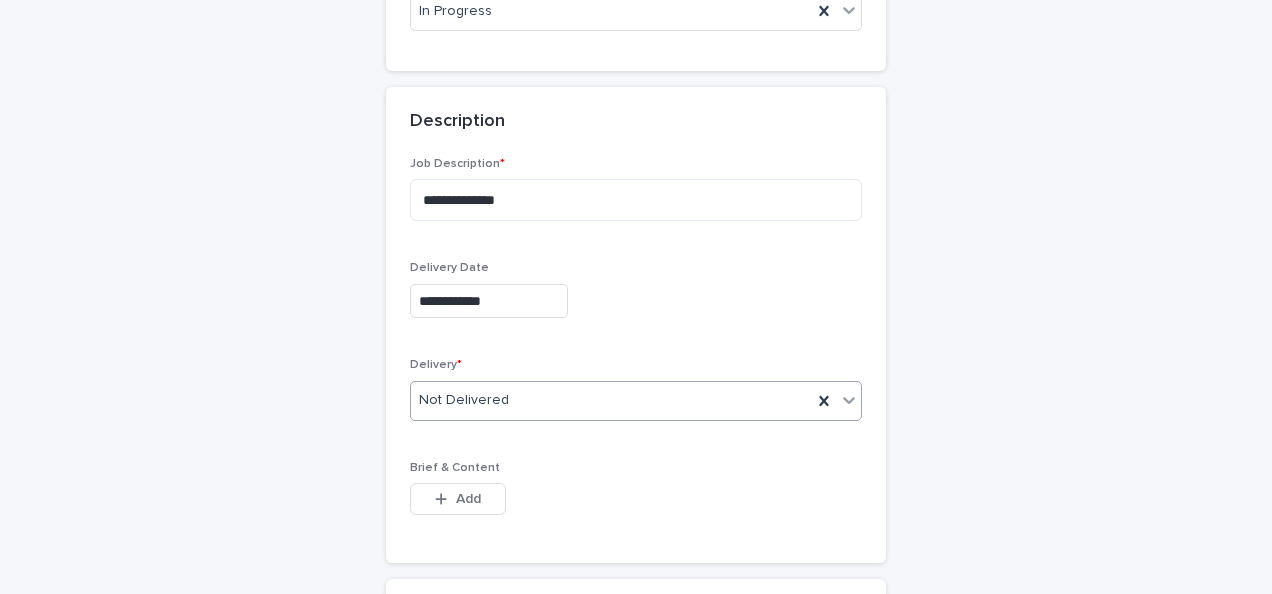 click on "**********" at bounding box center (636, 731) 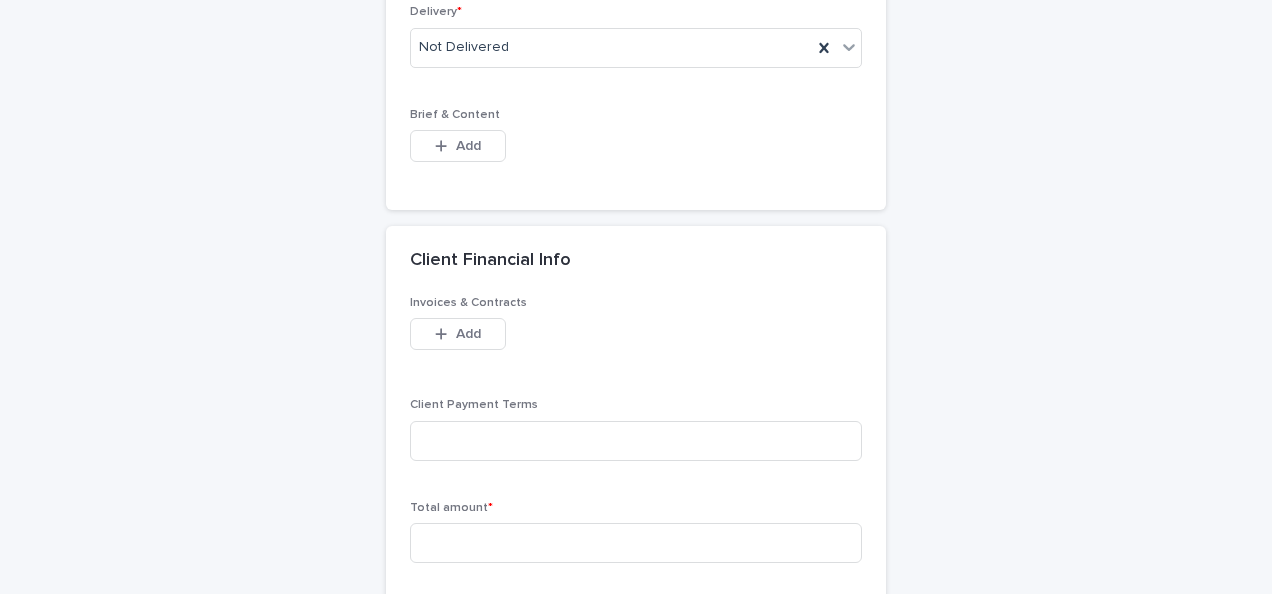 scroll, scrollTop: 1280, scrollLeft: 0, axis: vertical 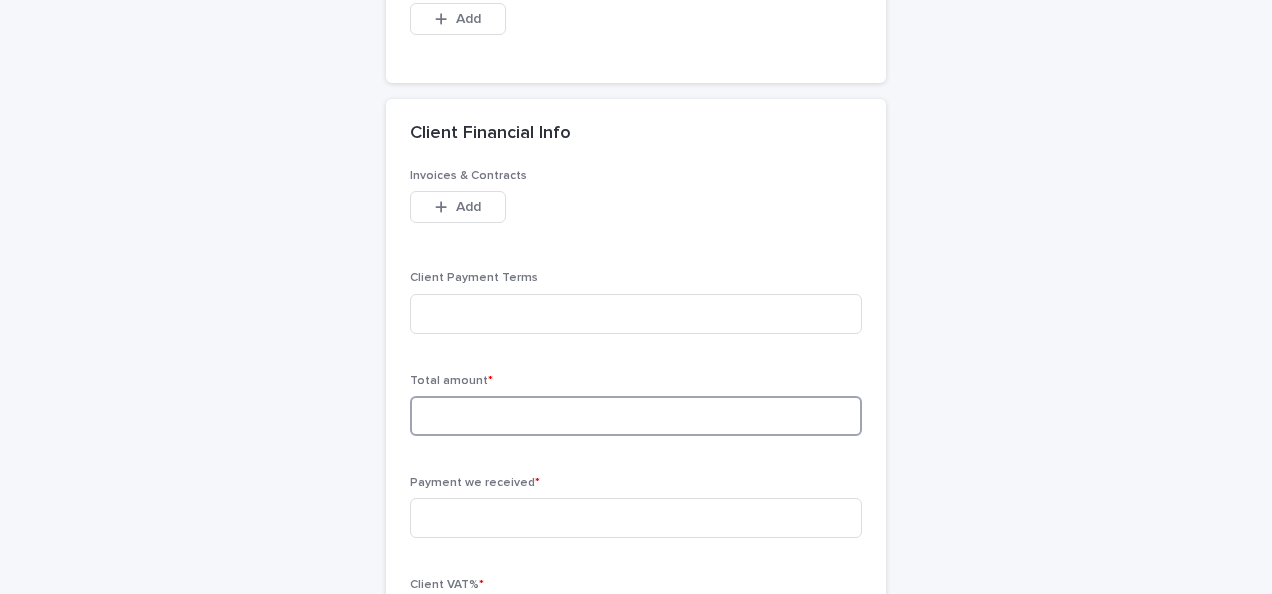 click at bounding box center (636, 416) 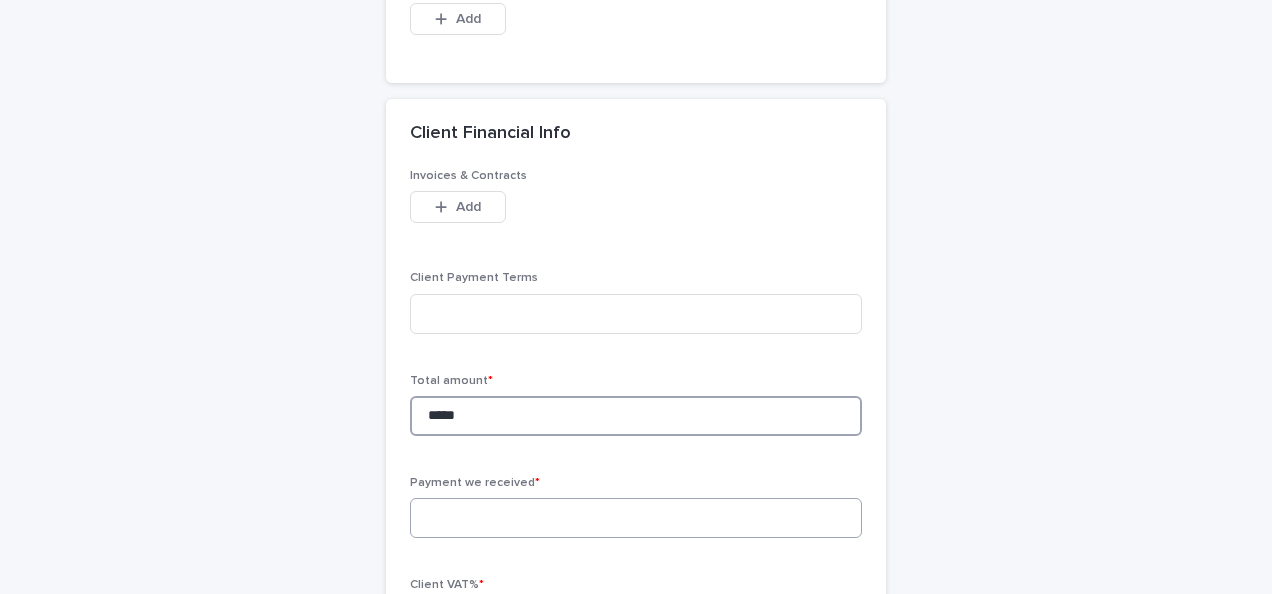 type on "*****" 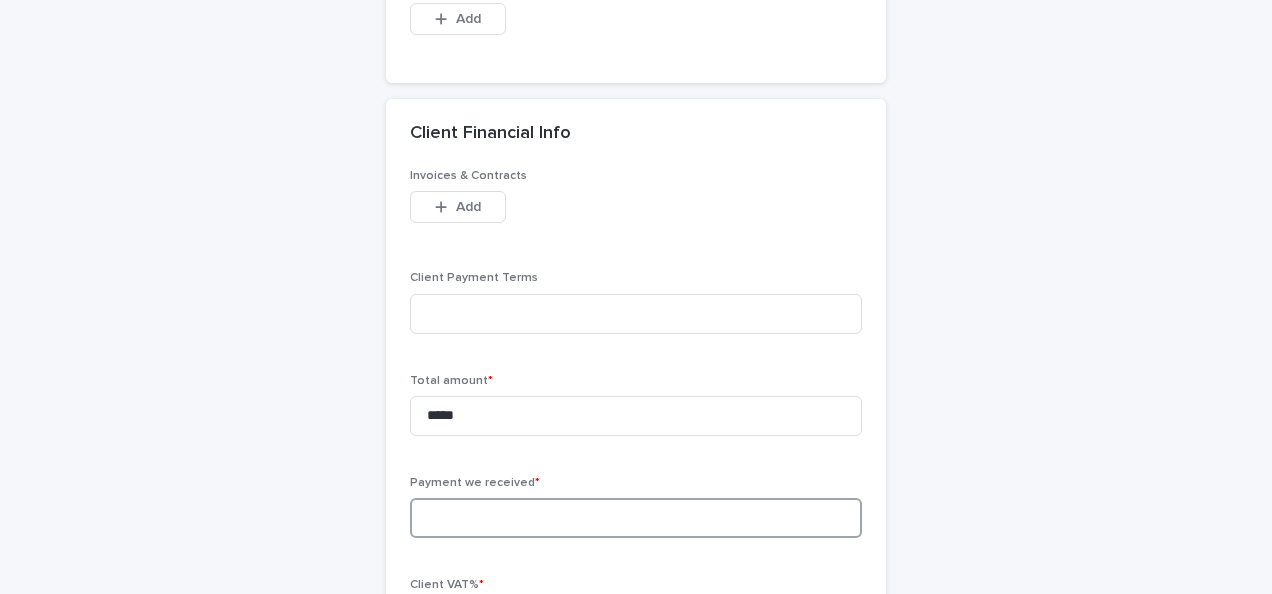 click at bounding box center (636, 518) 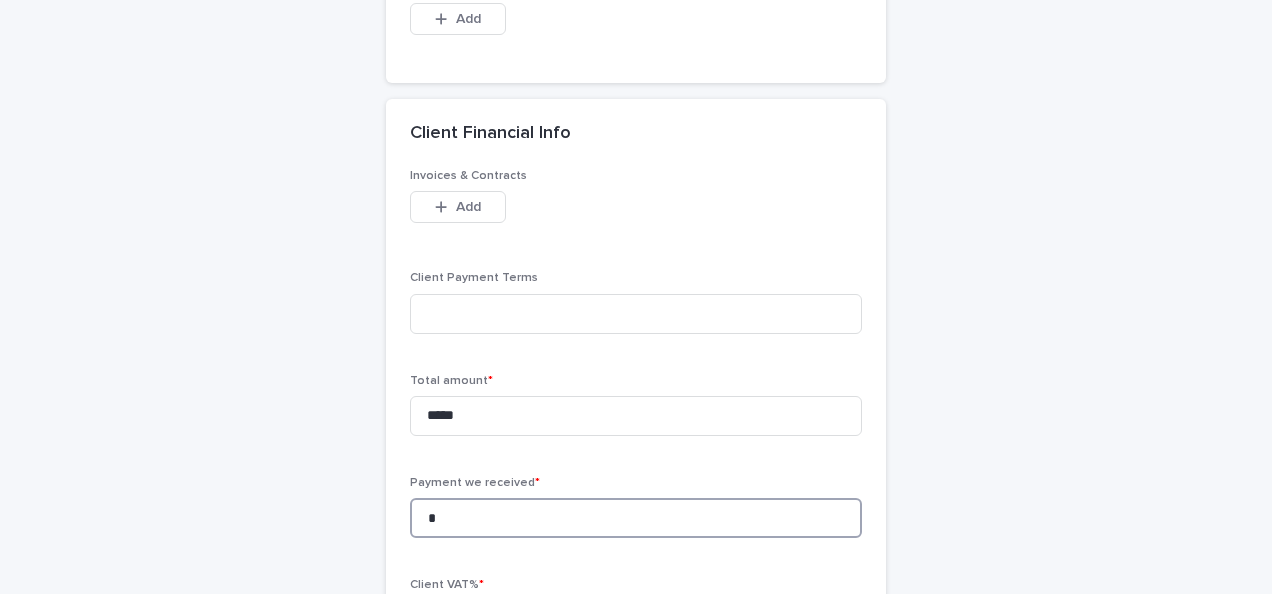type on "*" 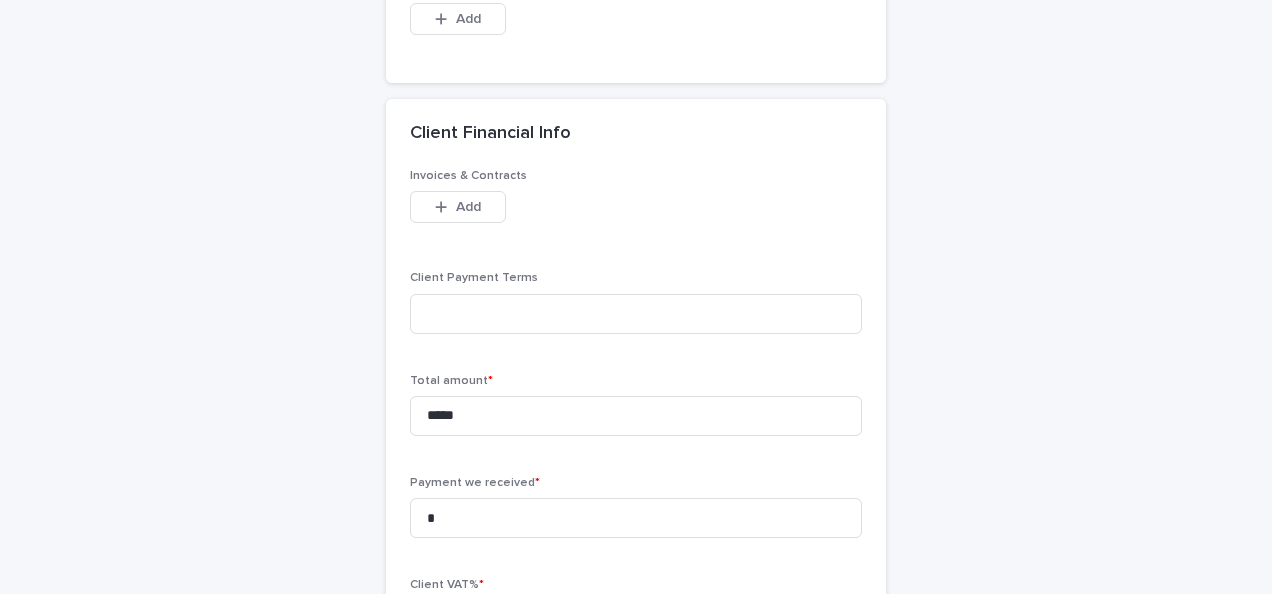 click on "**********" at bounding box center [636, 251] 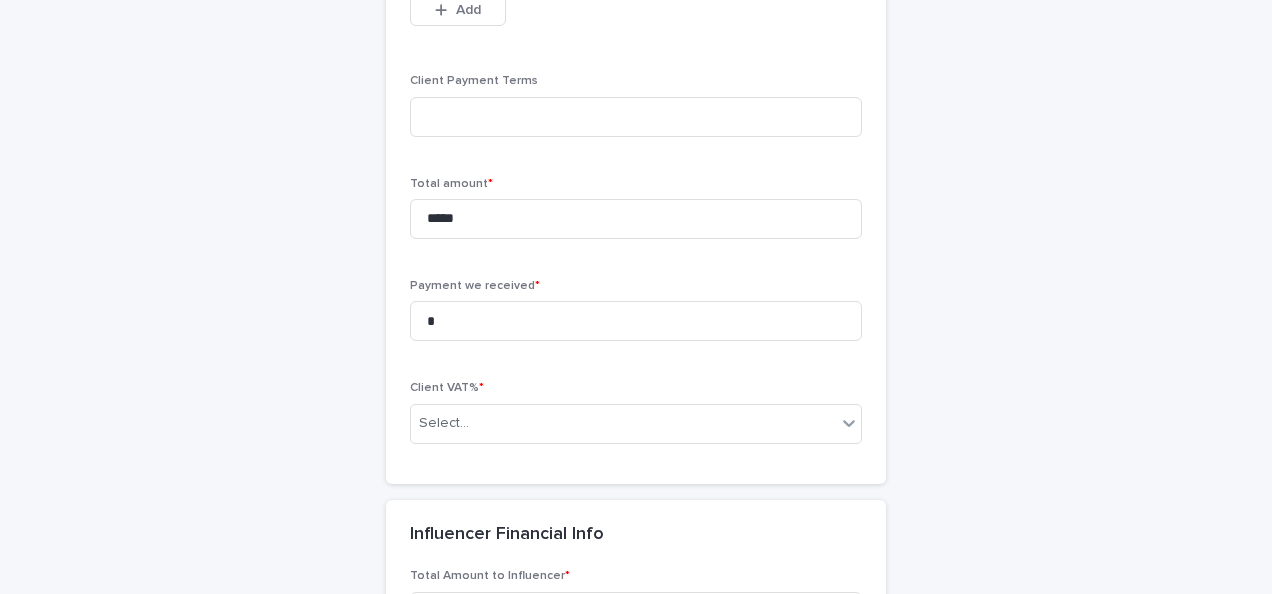 scroll, scrollTop: 1480, scrollLeft: 0, axis: vertical 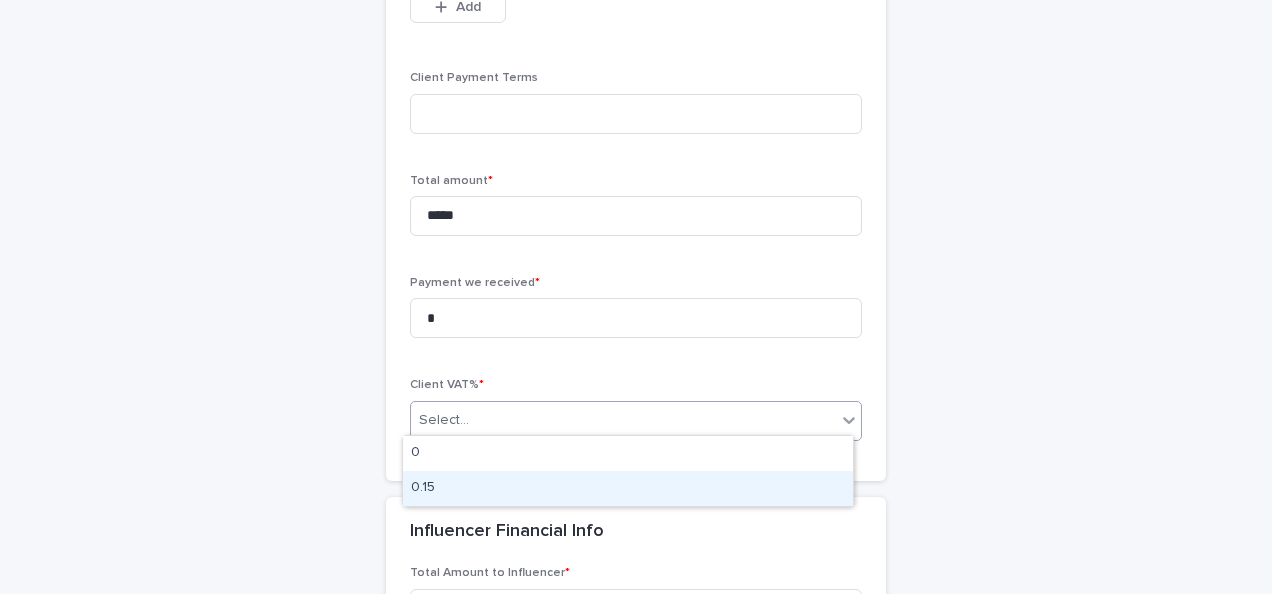 drag, startPoint x: 814, startPoint y: 406, endPoint x: 704, endPoint y: 496, distance: 142.12671 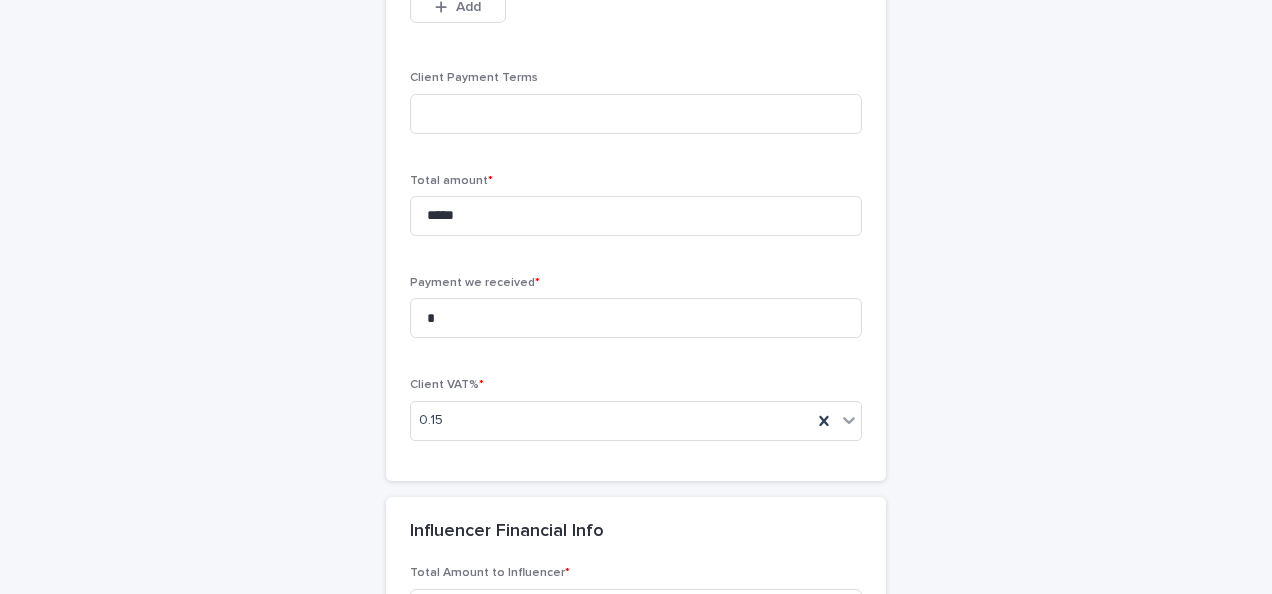 click on "**********" at bounding box center (636, 51) 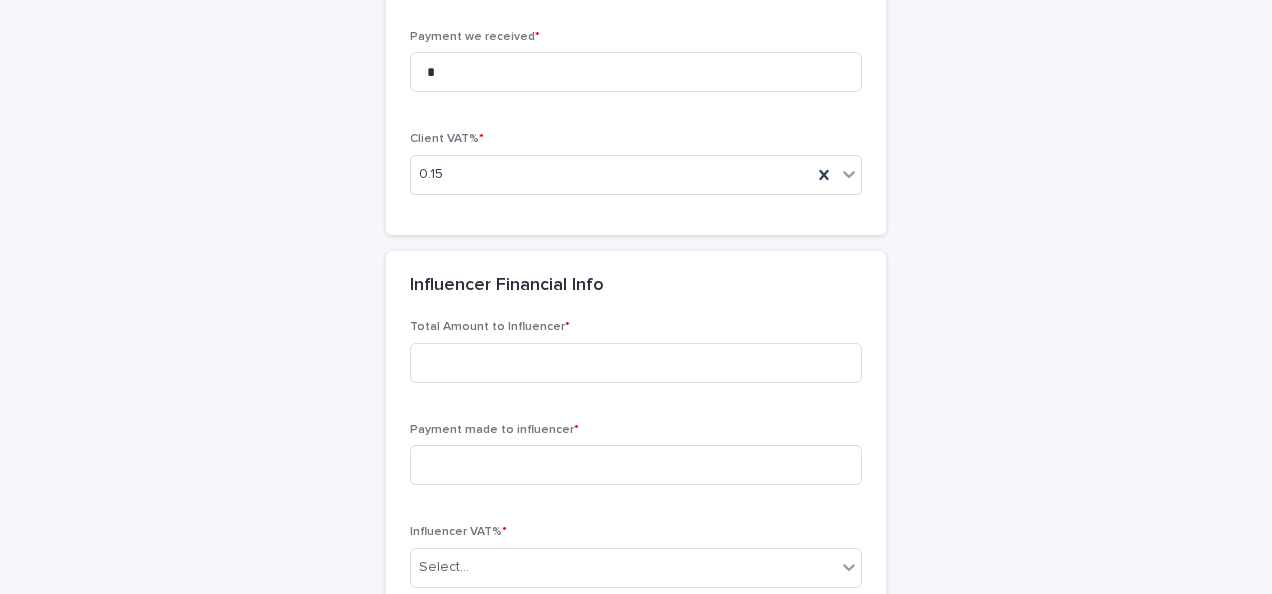 scroll, scrollTop: 1800, scrollLeft: 0, axis: vertical 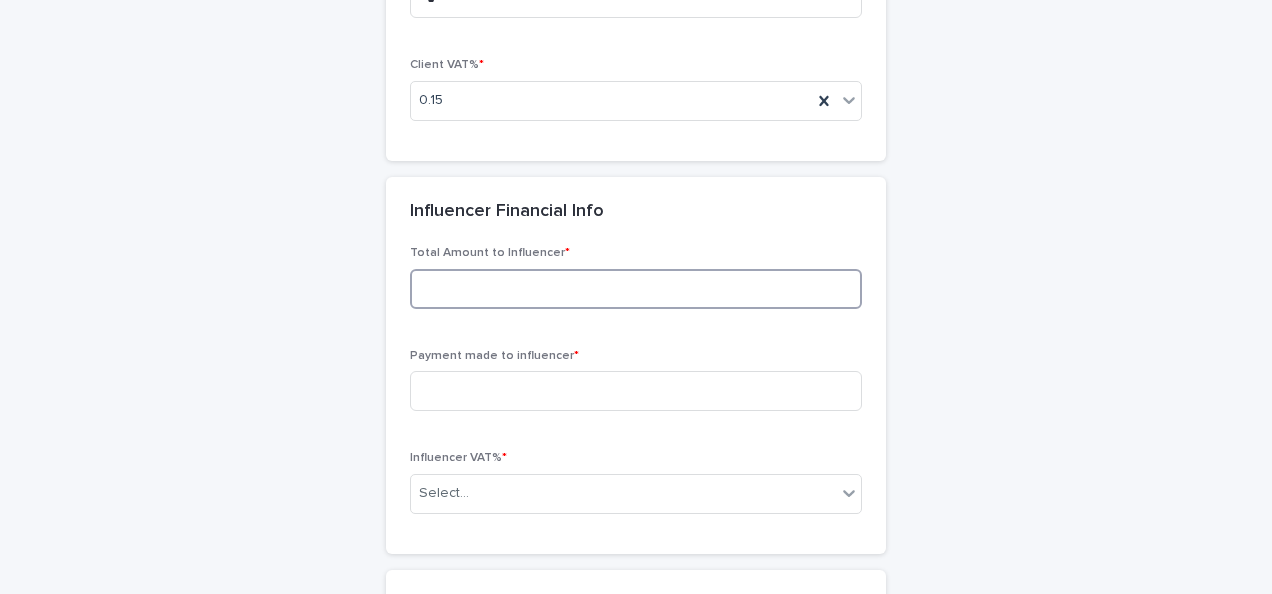click at bounding box center (636, 289) 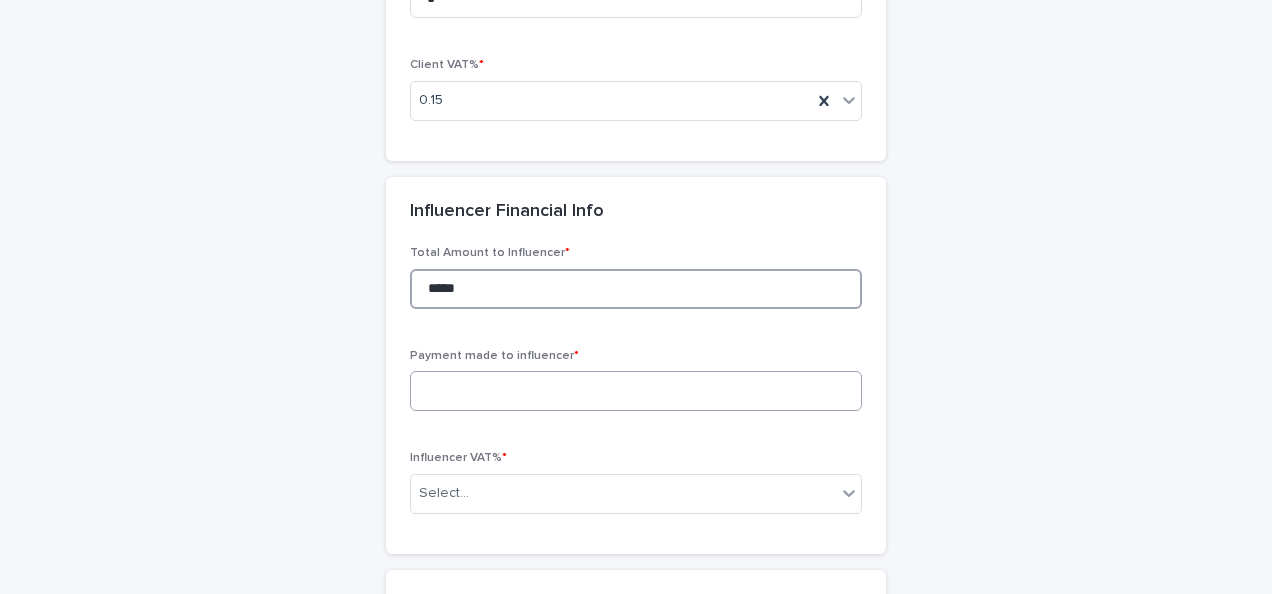 type on "*****" 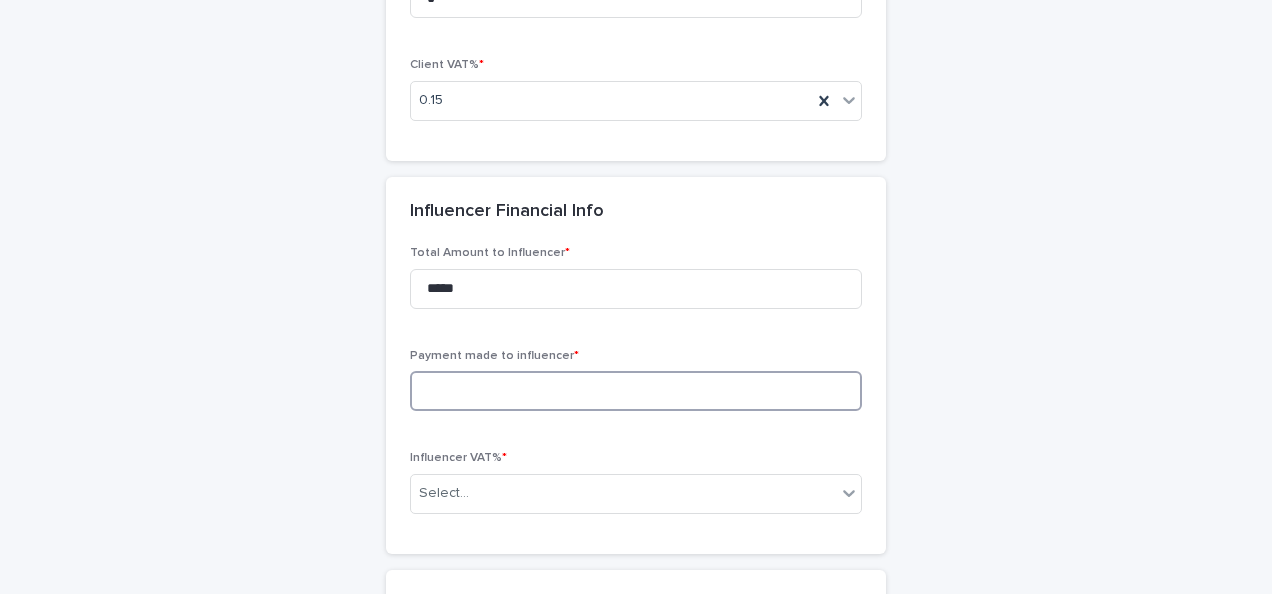 click at bounding box center [636, 391] 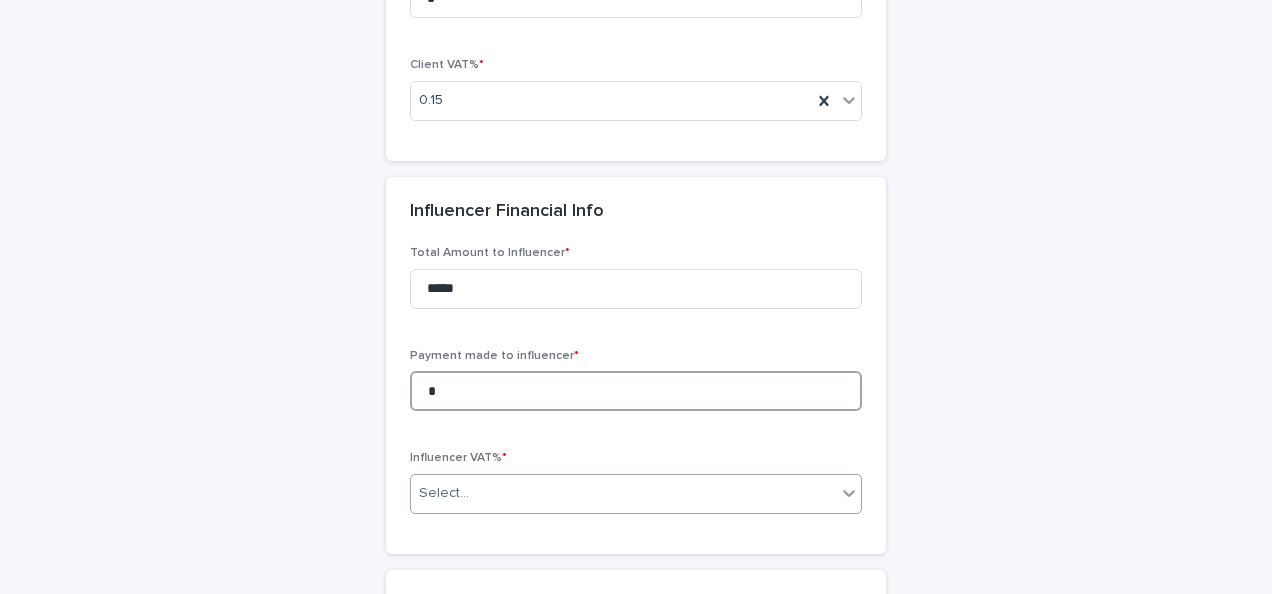 type on "*" 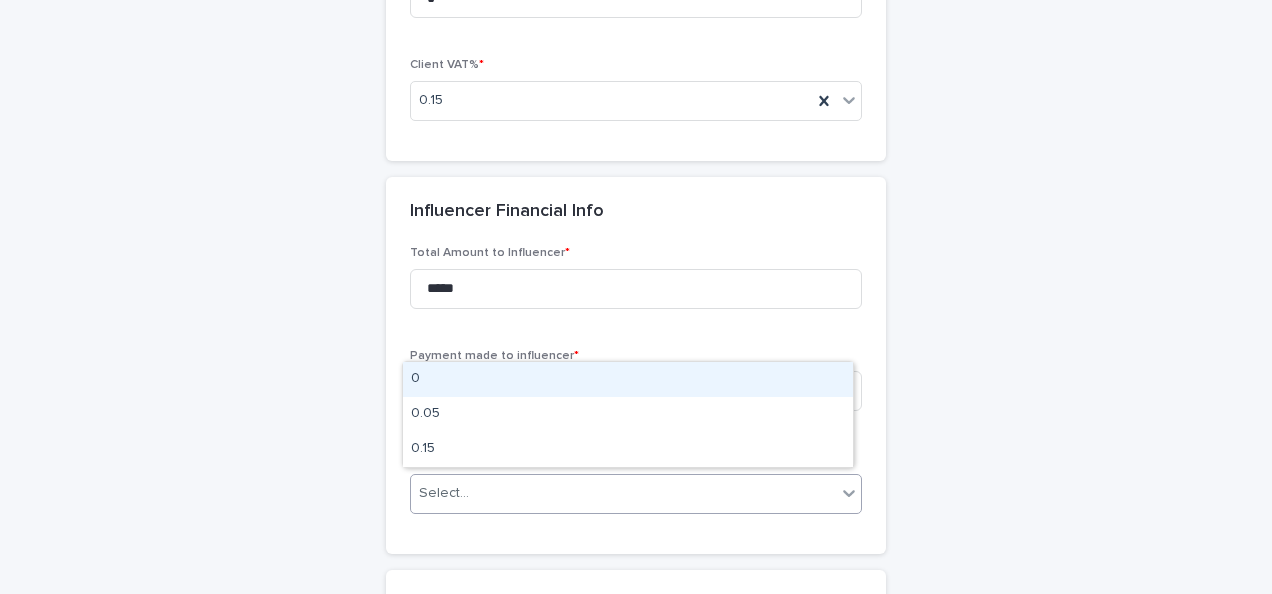 click on "Select..." at bounding box center [623, 493] 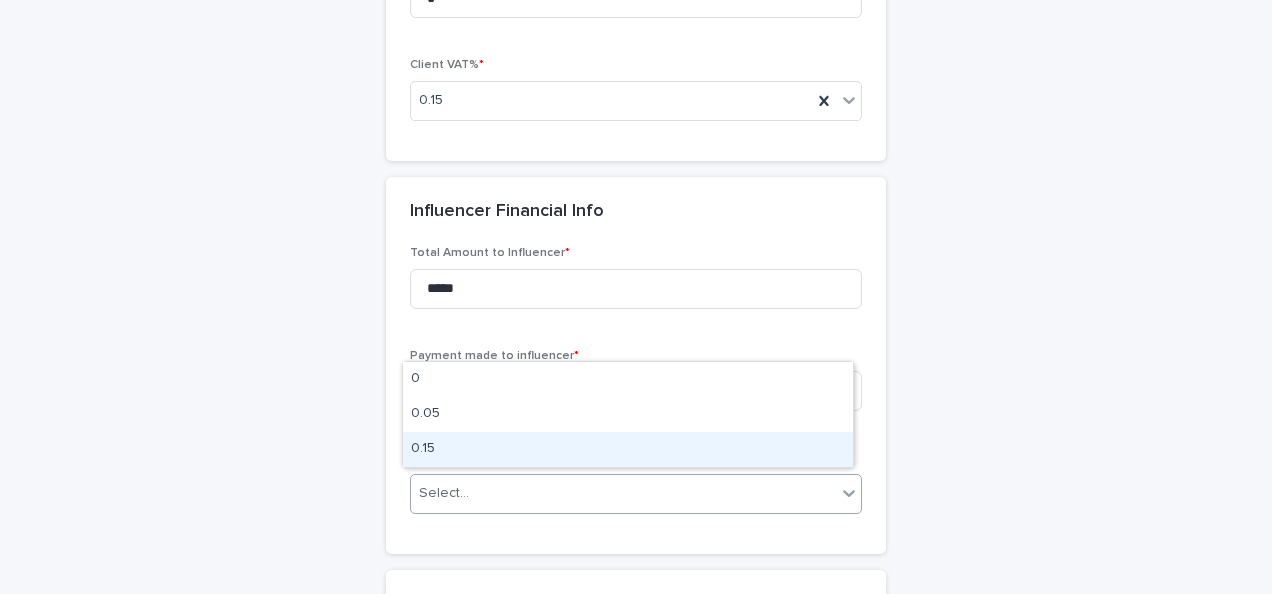 click on "0.15" at bounding box center [628, 449] 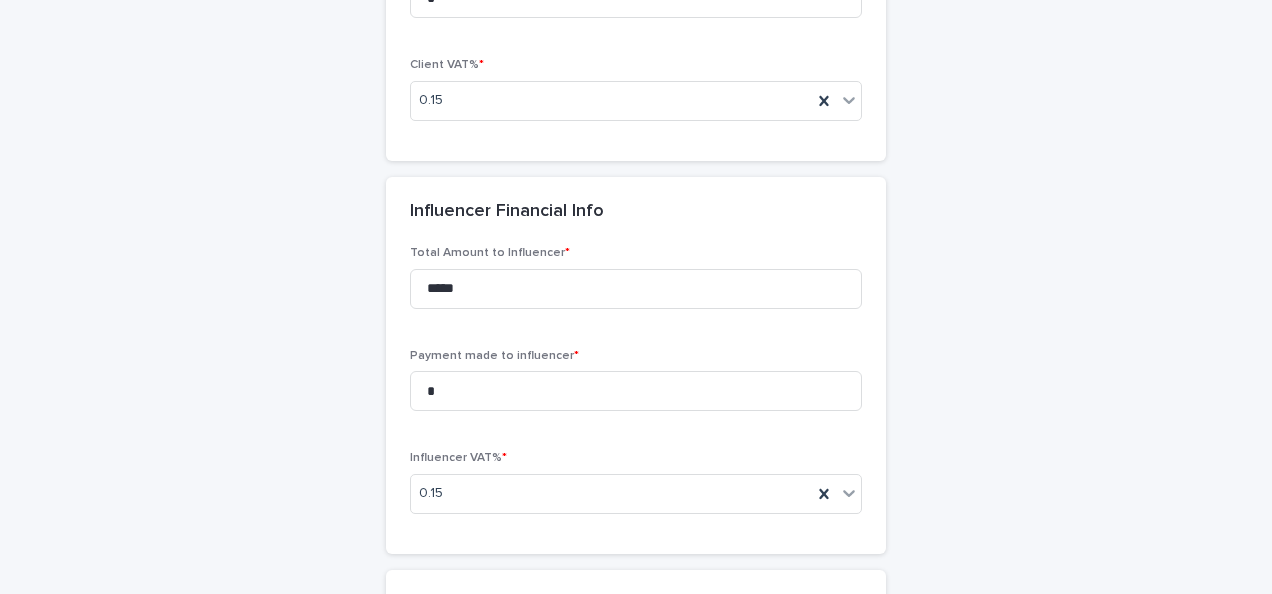 click on "**********" at bounding box center [636, -269] 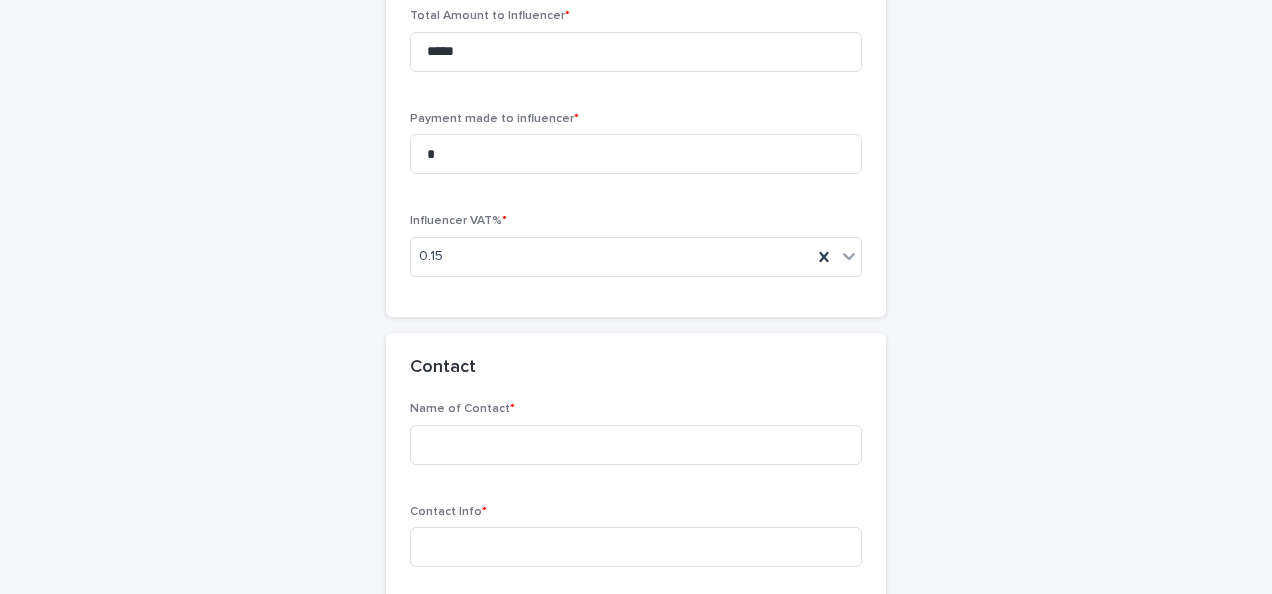 scroll, scrollTop: 2160, scrollLeft: 0, axis: vertical 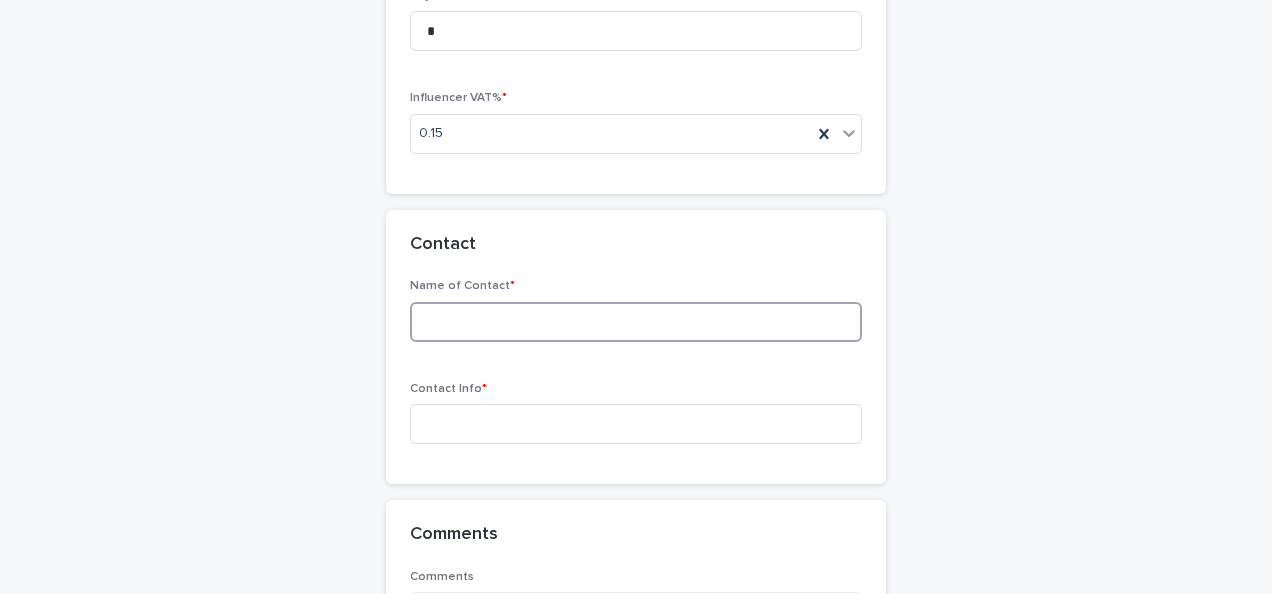 click at bounding box center (636, 322) 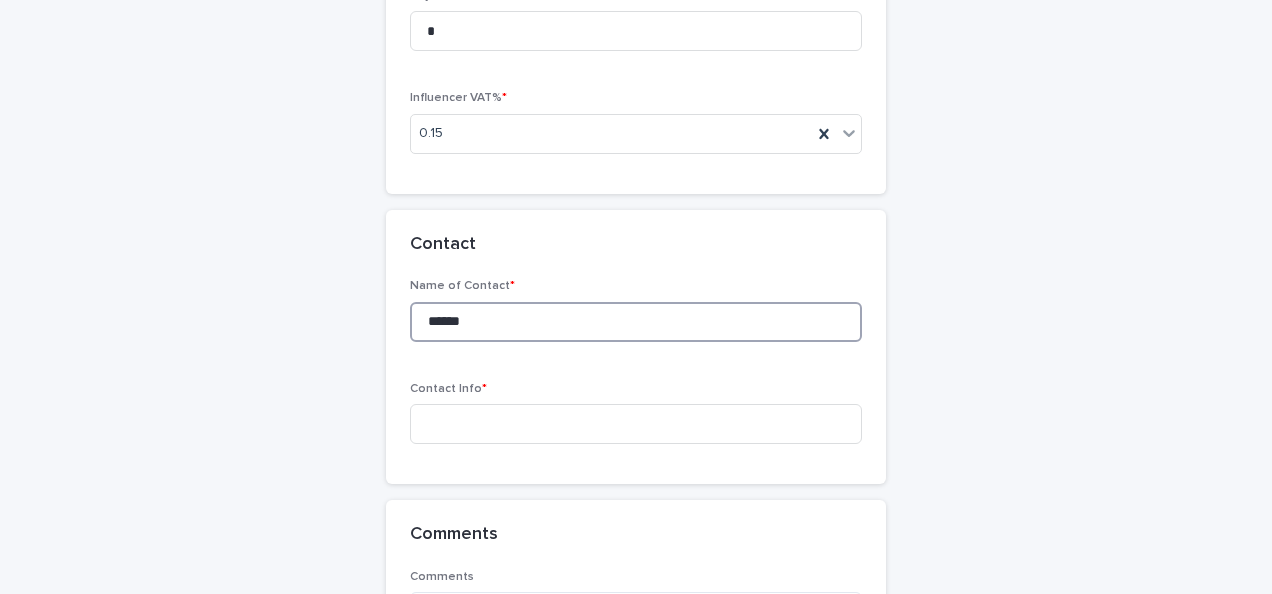 type on "*****" 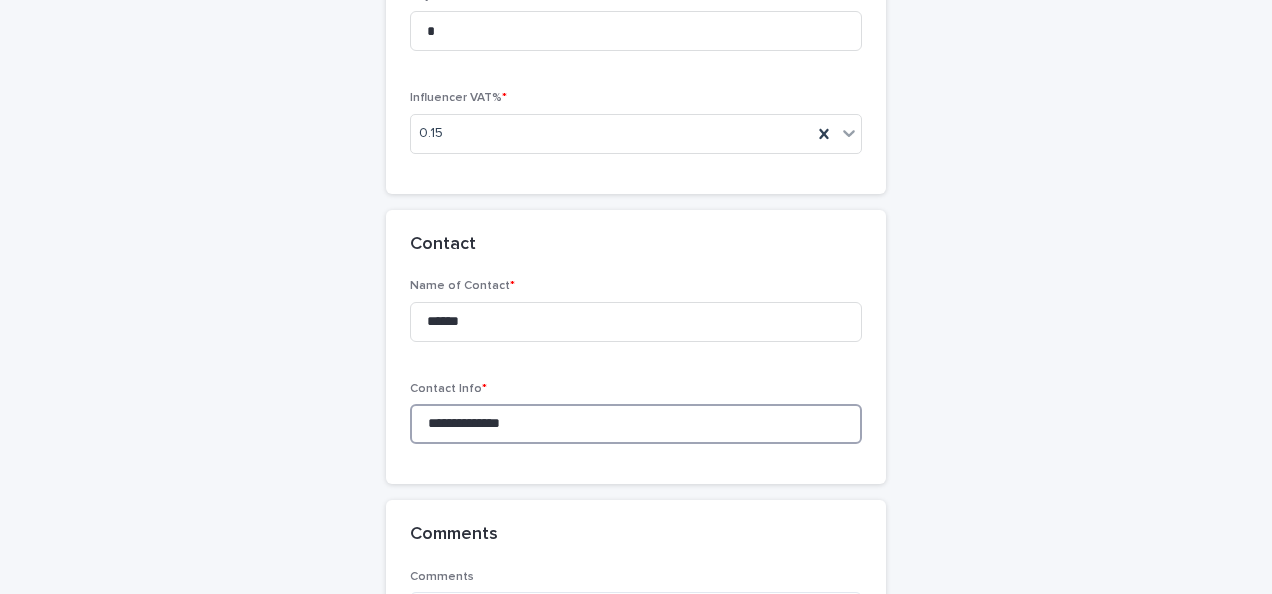 type on "**********" 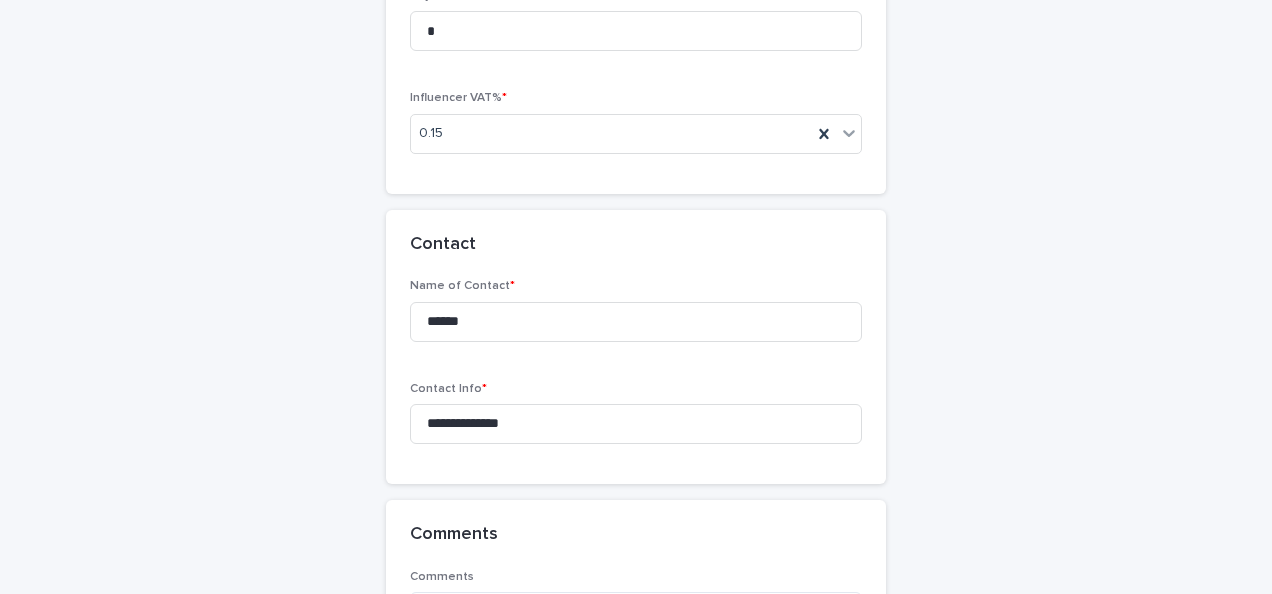 click on "**********" at bounding box center (636, -629) 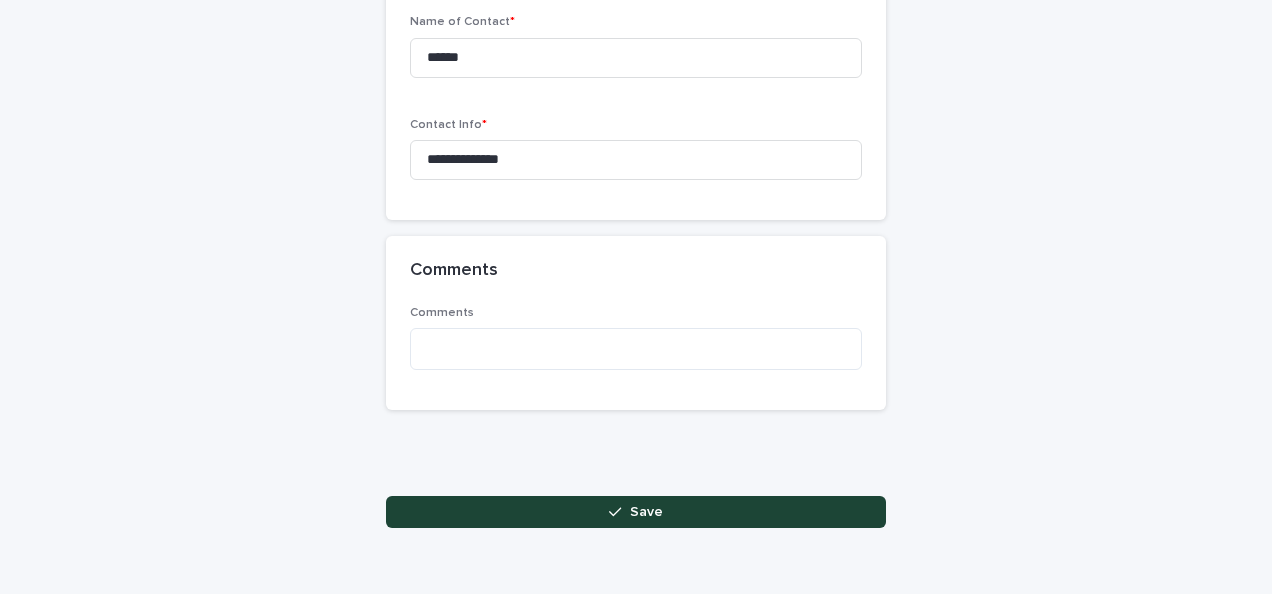 scroll, scrollTop: 2480, scrollLeft: 0, axis: vertical 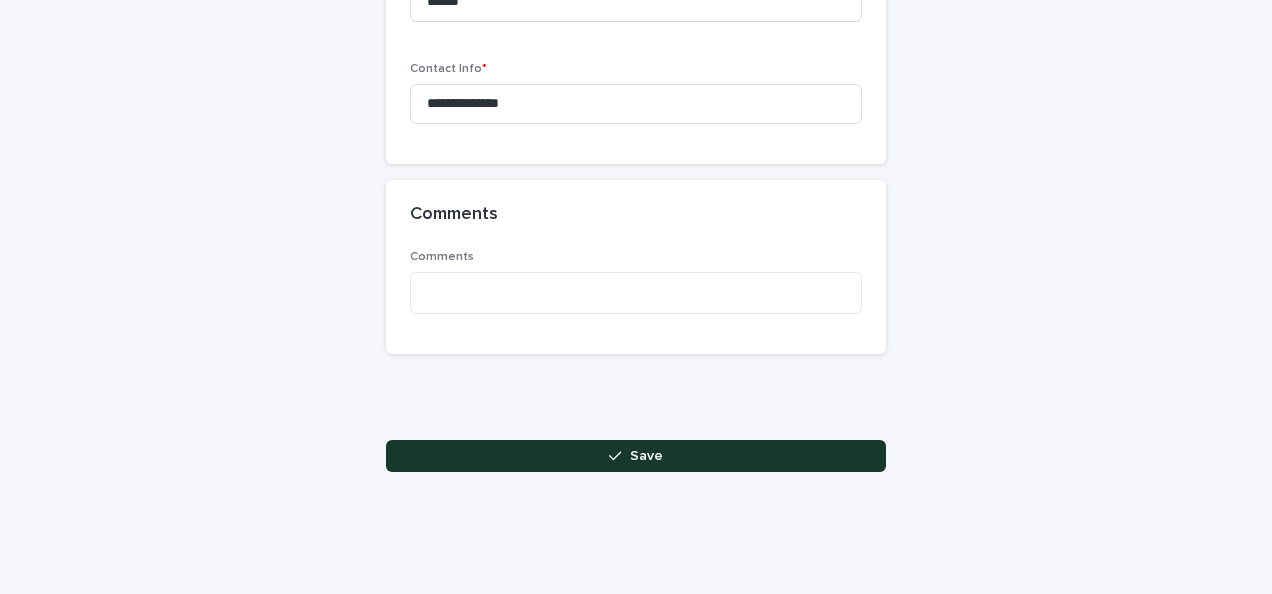 click on "Save" at bounding box center [636, 456] 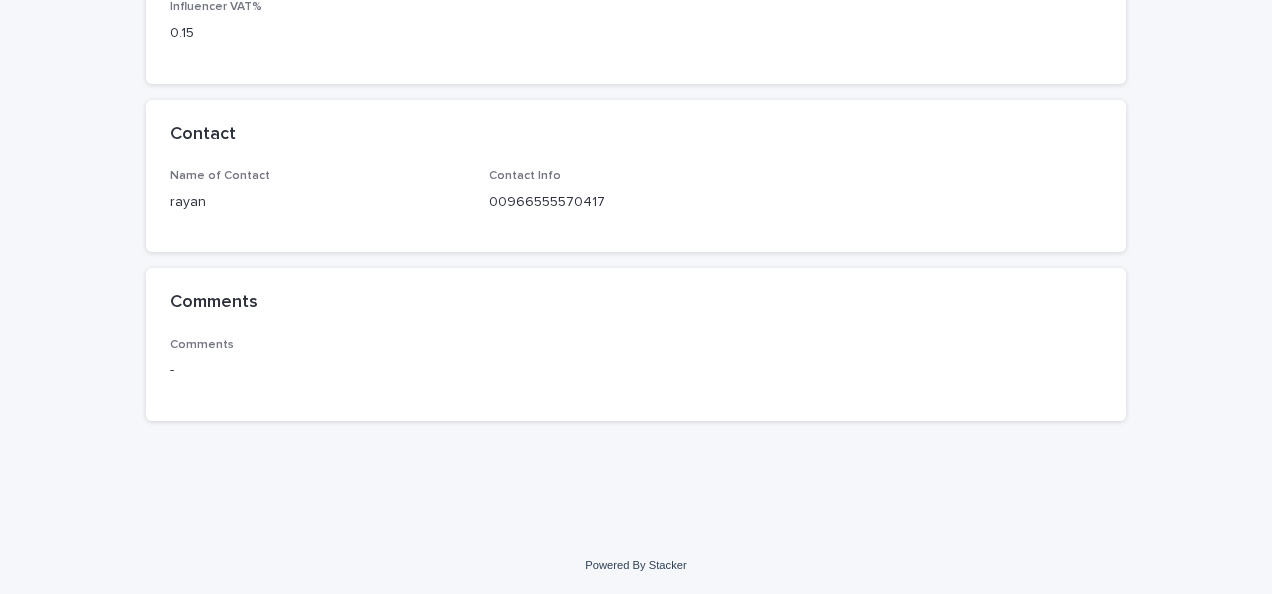 scroll, scrollTop: 0, scrollLeft: 0, axis: both 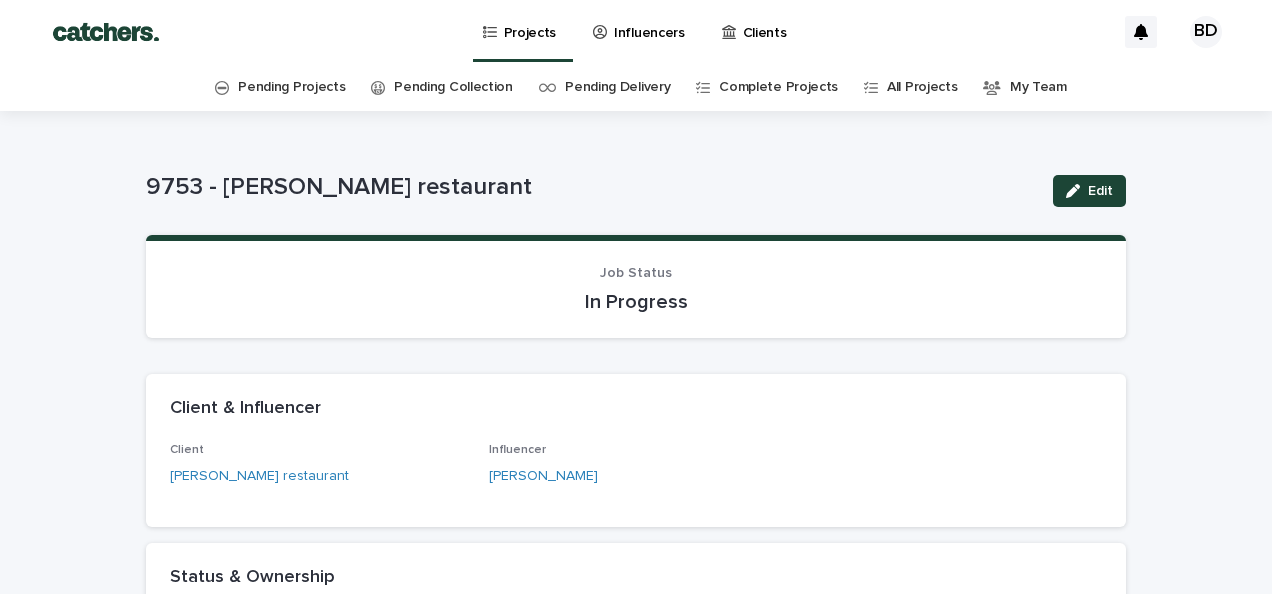 click on "Pending Projects" at bounding box center (291, 87) 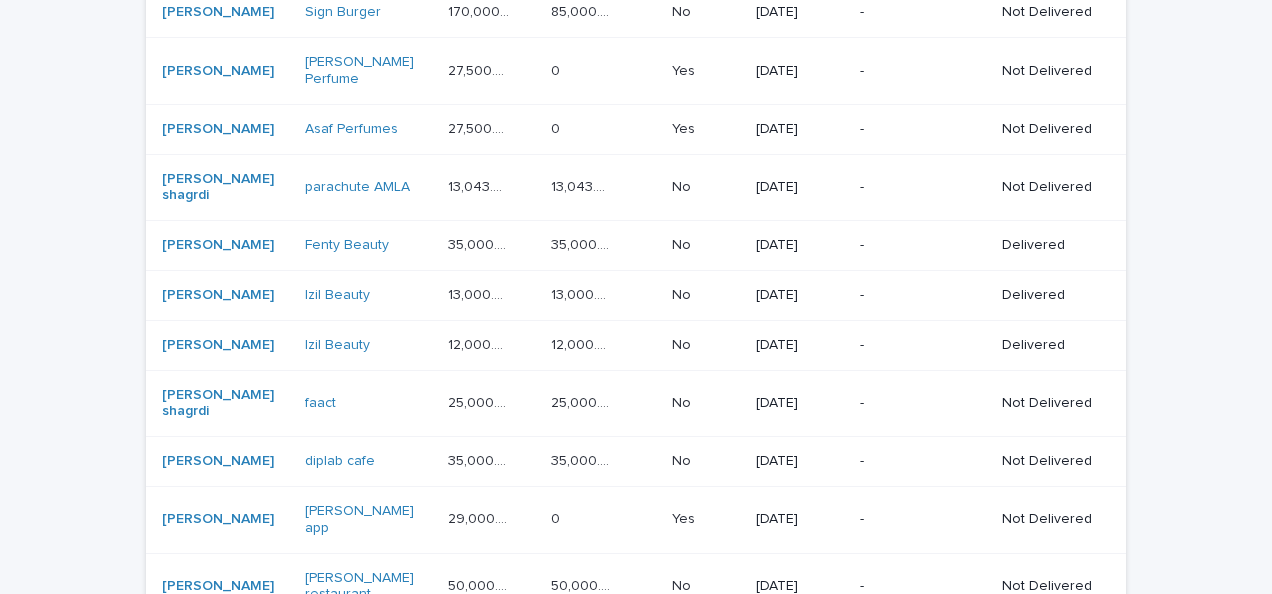scroll, scrollTop: 568, scrollLeft: 0, axis: vertical 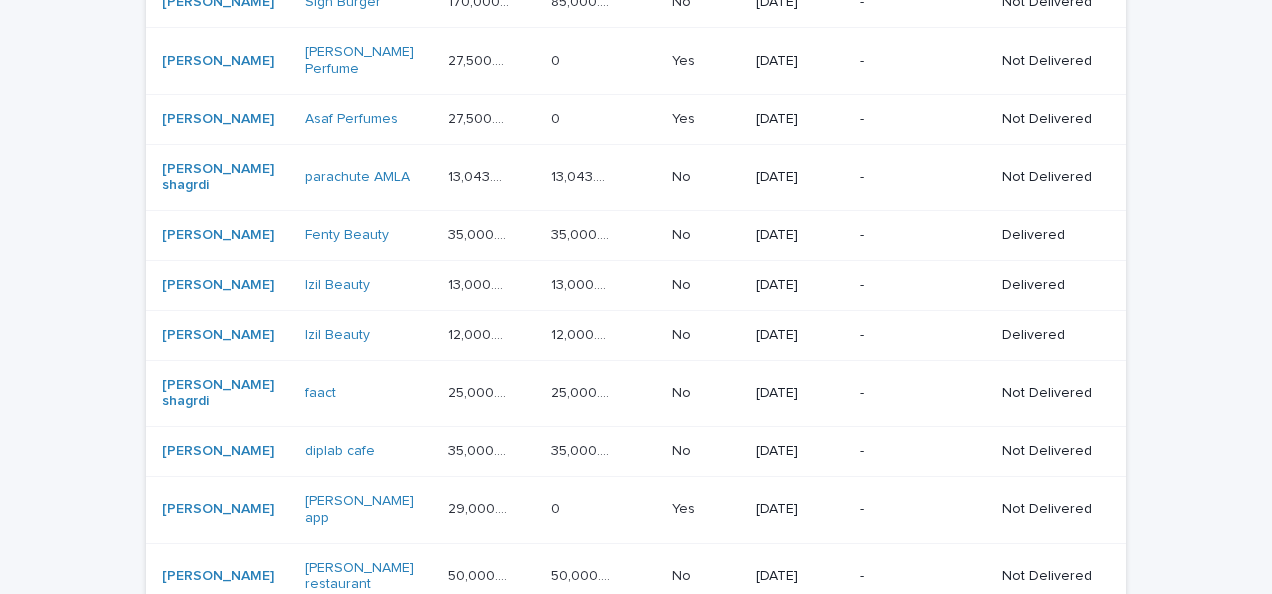 click on "Not Delivered" at bounding box center [1048, 509] 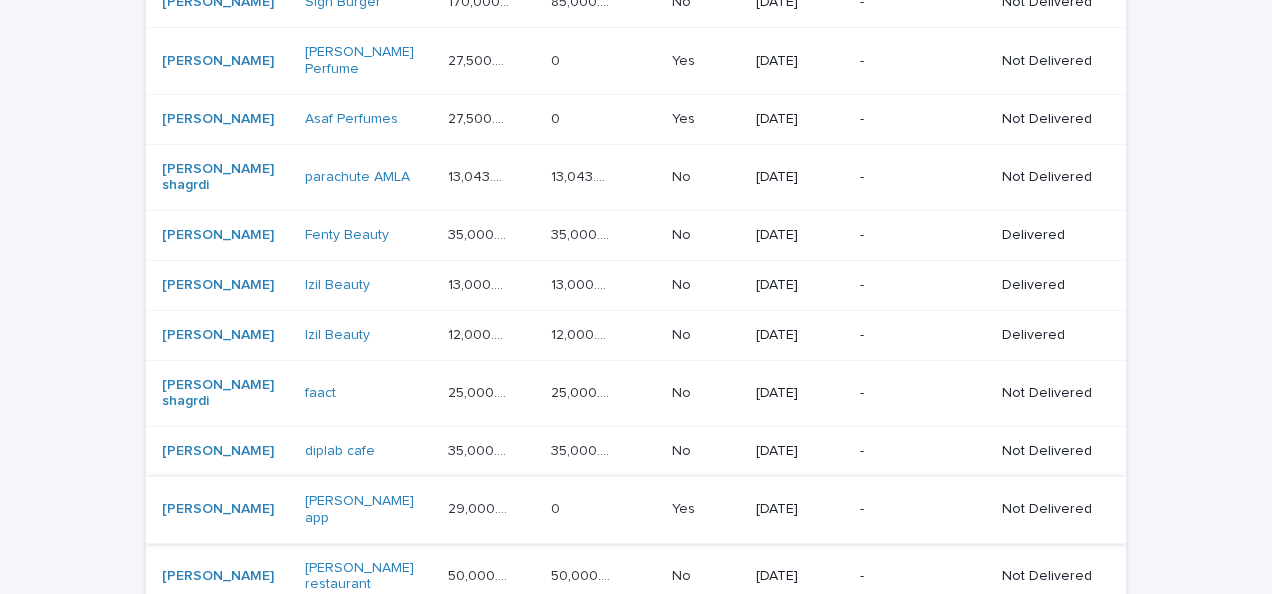 scroll, scrollTop: 0, scrollLeft: 0, axis: both 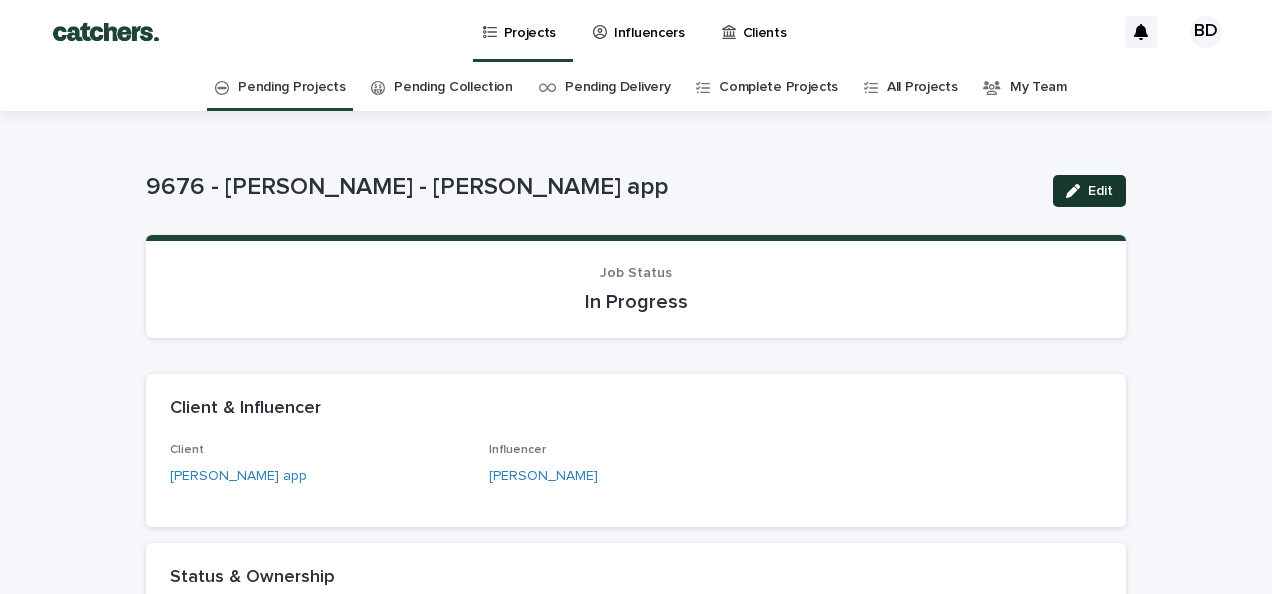 click on "Edit" at bounding box center [1100, 191] 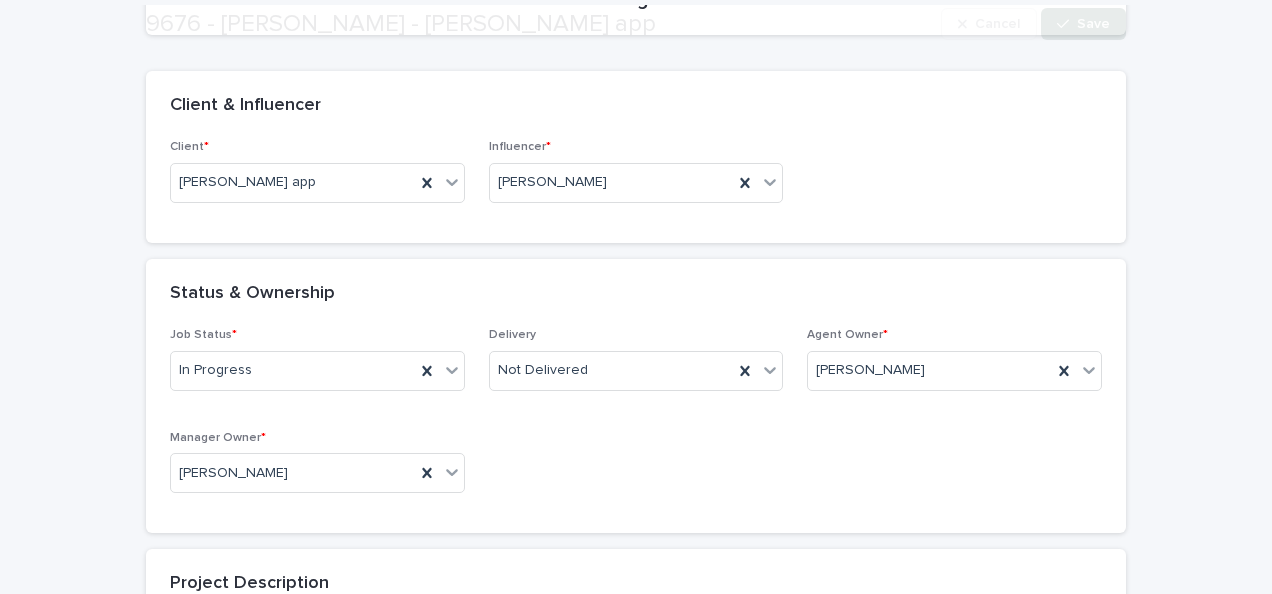scroll, scrollTop: 316, scrollLeft: 0, axis: vertical 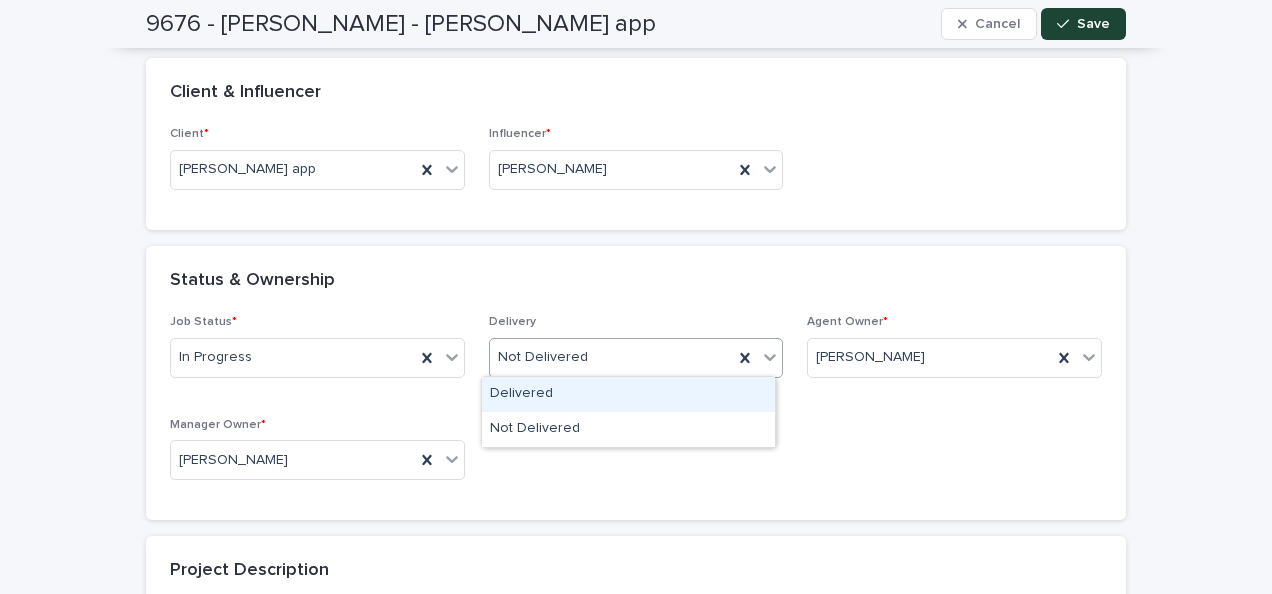 click on "Not Delivered" at bounding box center (612, 357) 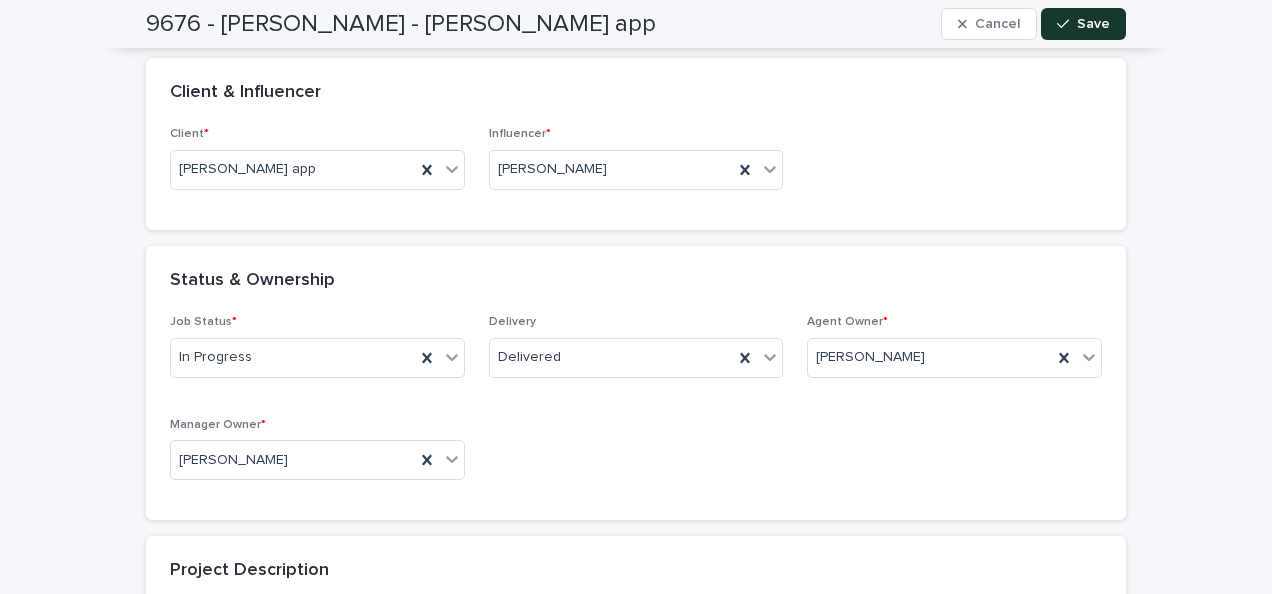 click on "Save" at bounding box center (1083, 24) 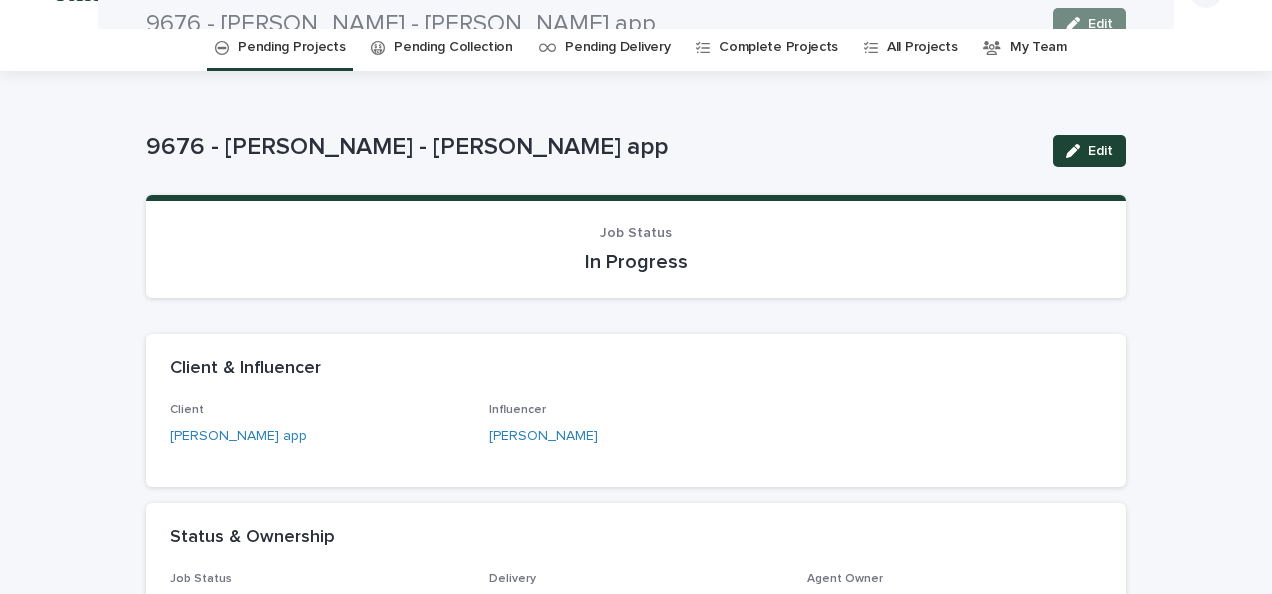 scroll, scrollTop: 0, scrollLeft: 0, axis: both 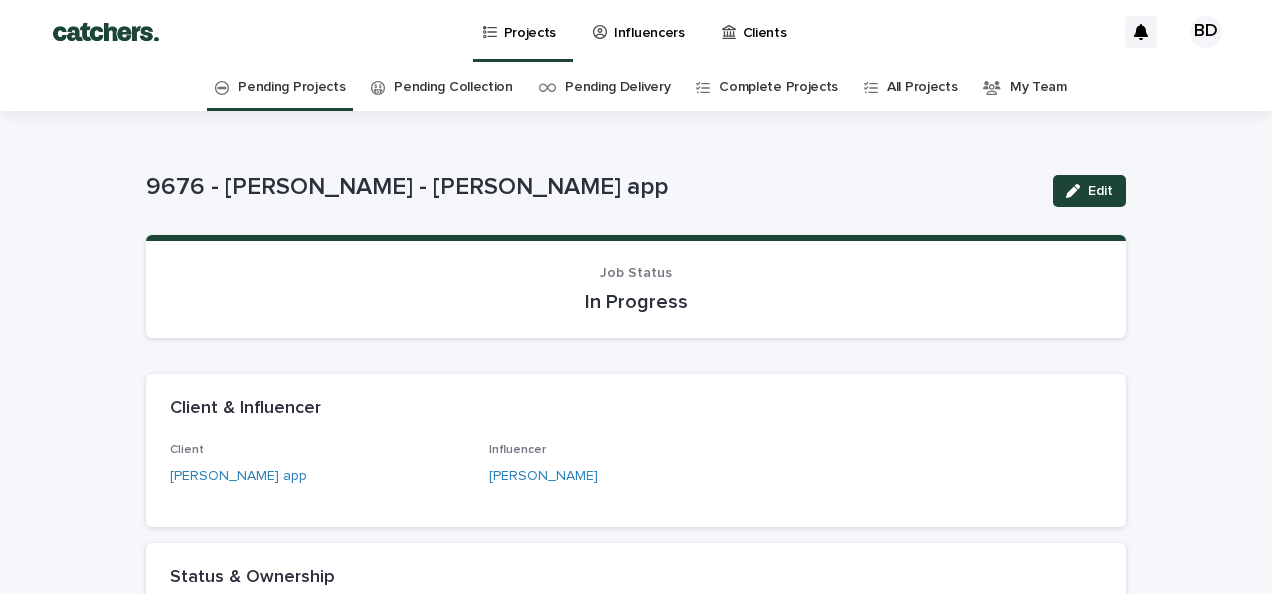click on "Pending Projects" at bounding box center (291, 87) 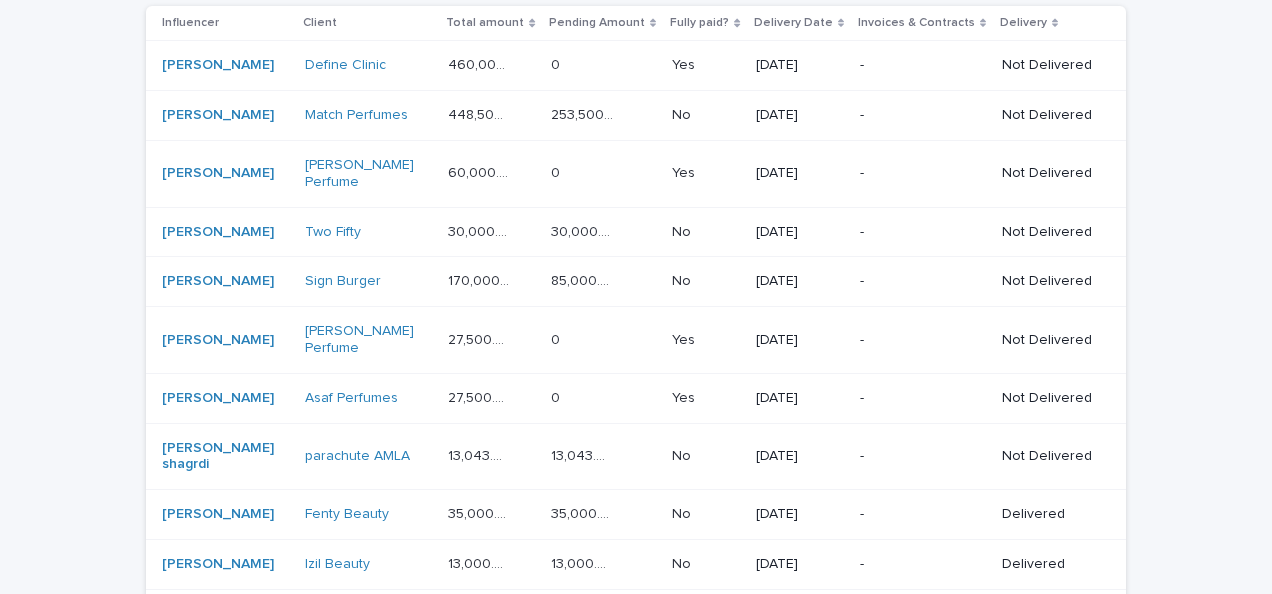 scroll, scrollTop: 291, scrollLeft: 0, axis: vertical 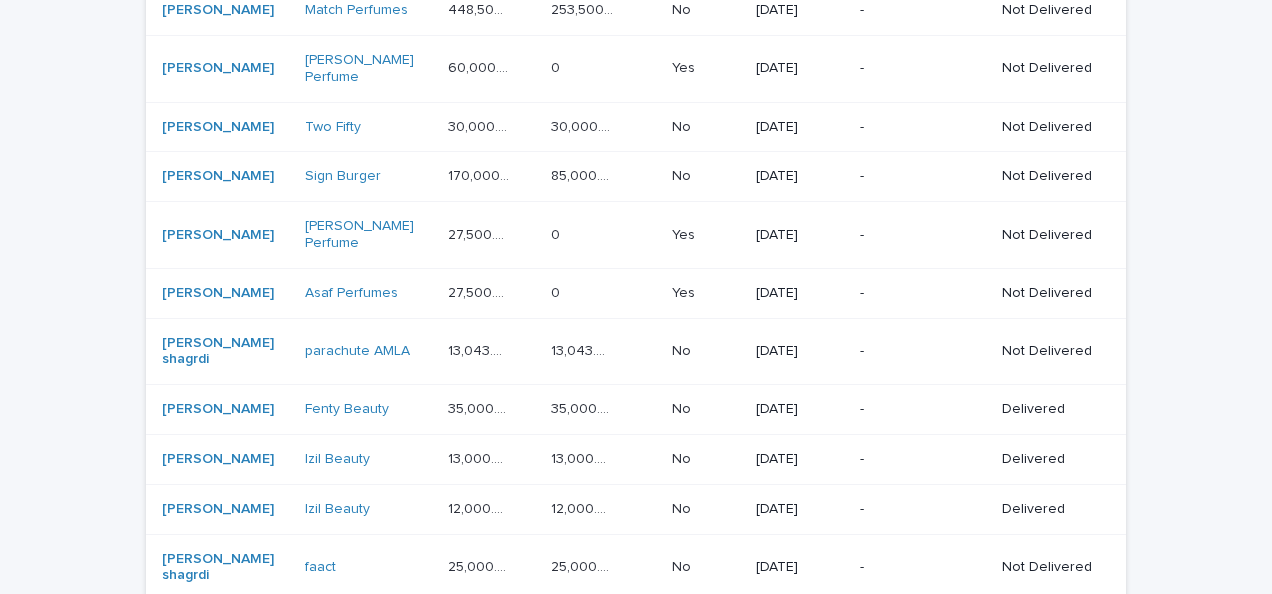 click on "-" at bounding box center [923, 351] 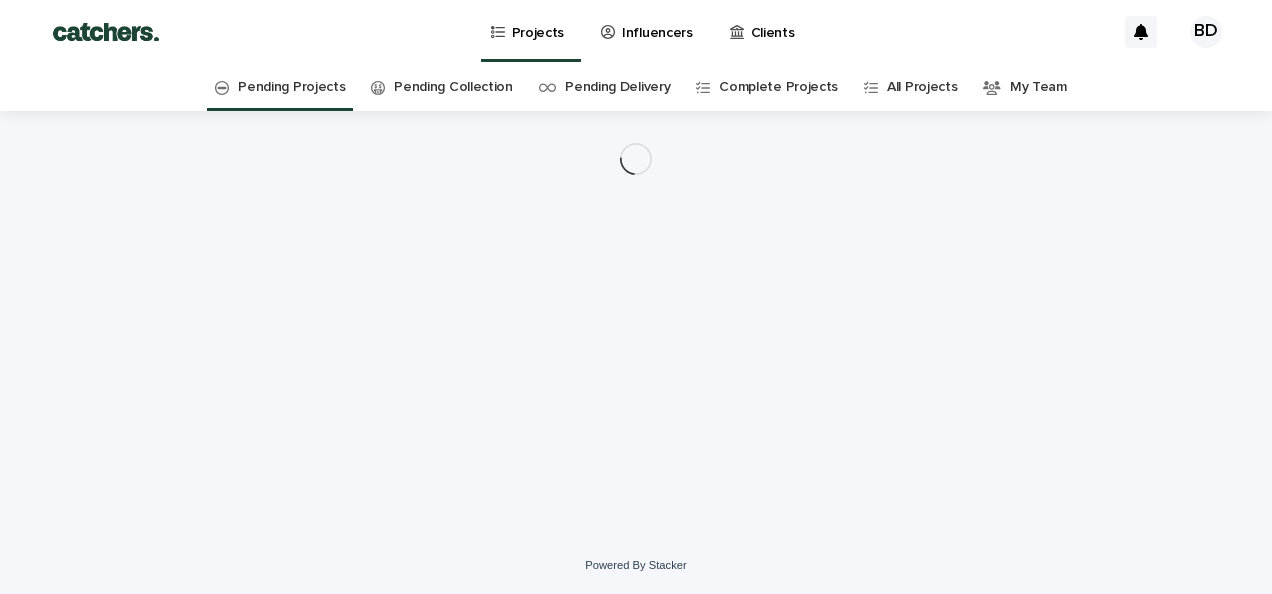 scroll, scrollTop: 0, scrollLeft: 0, axis: both 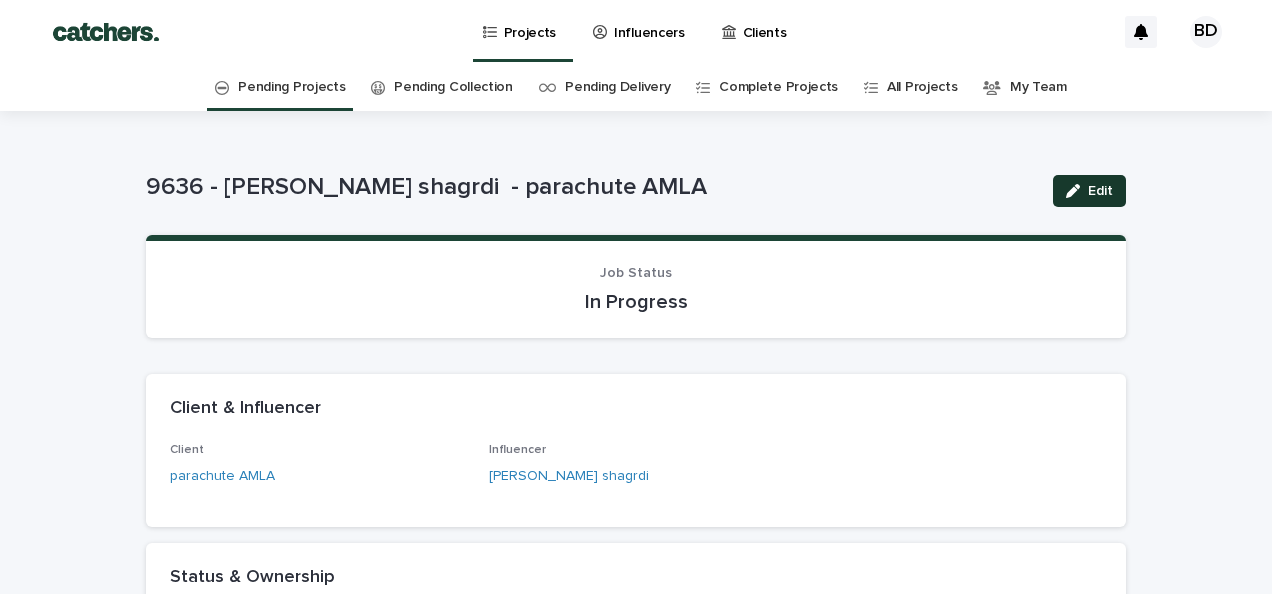 click on "Edit" at bounding box center [1100, 191] 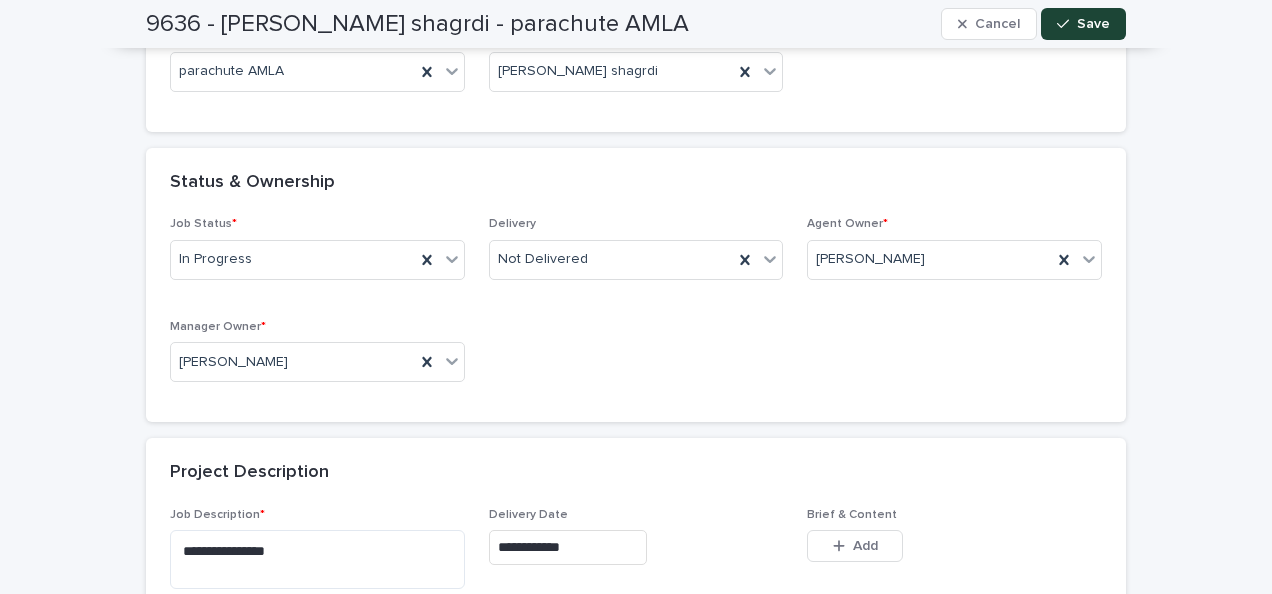 scroll, scrollTop: 412, scrollLeft: 0, axis: vertical 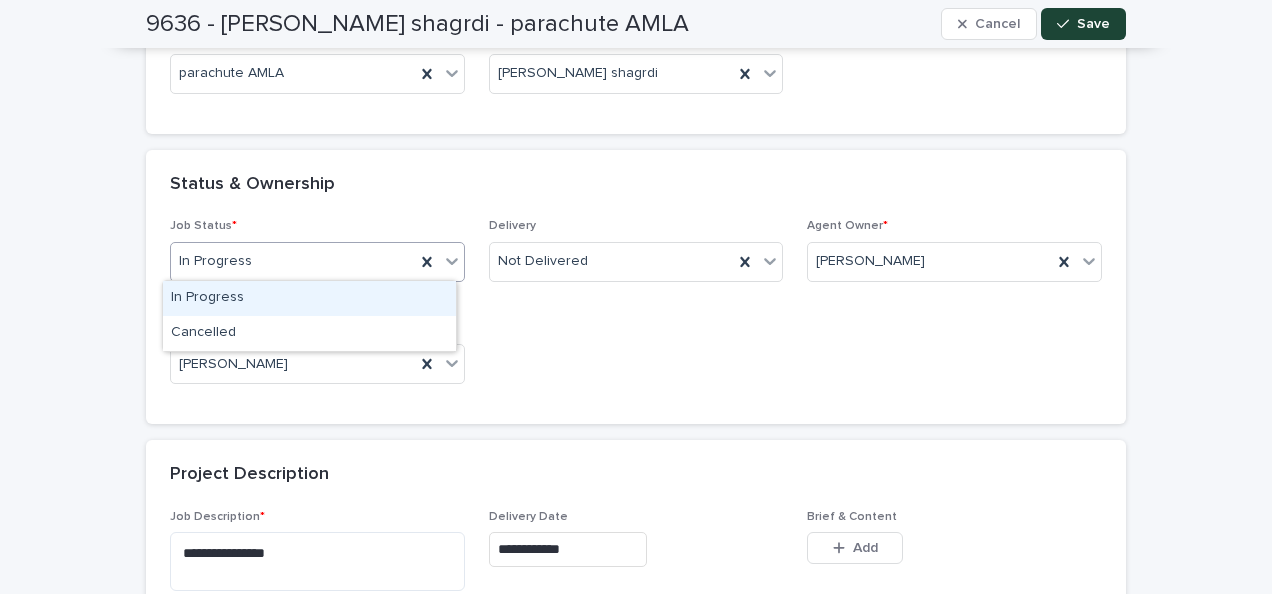 click on "In Progress" at bounding box center [293, 261] 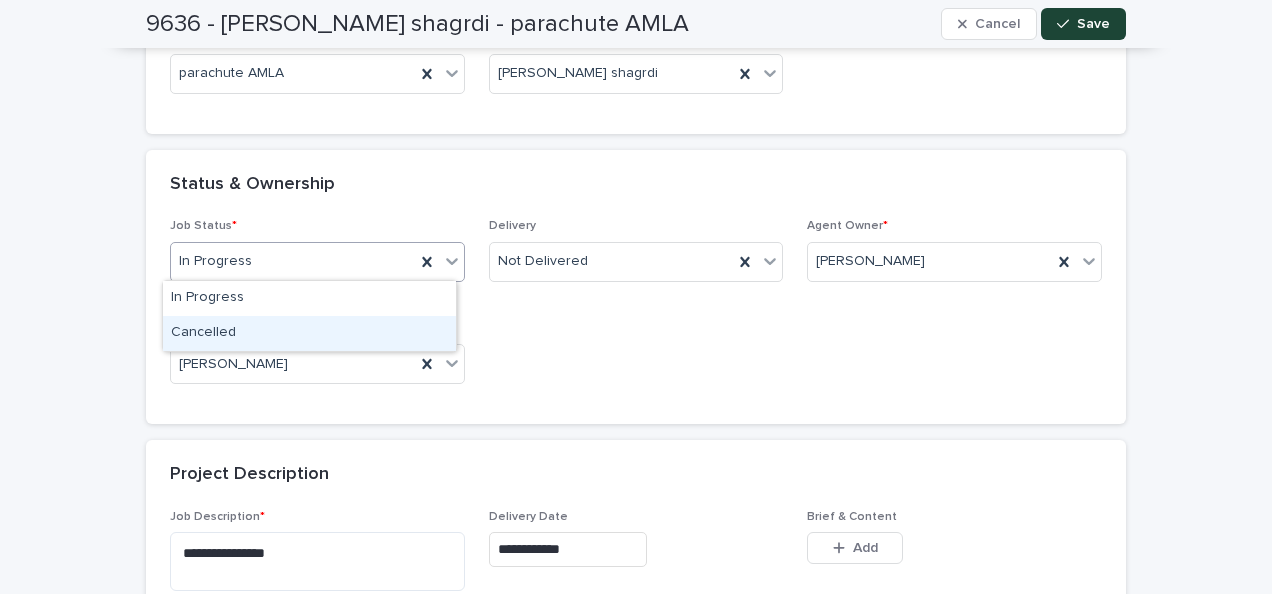 click on "Cancelled" at bounding box center [309, 333] 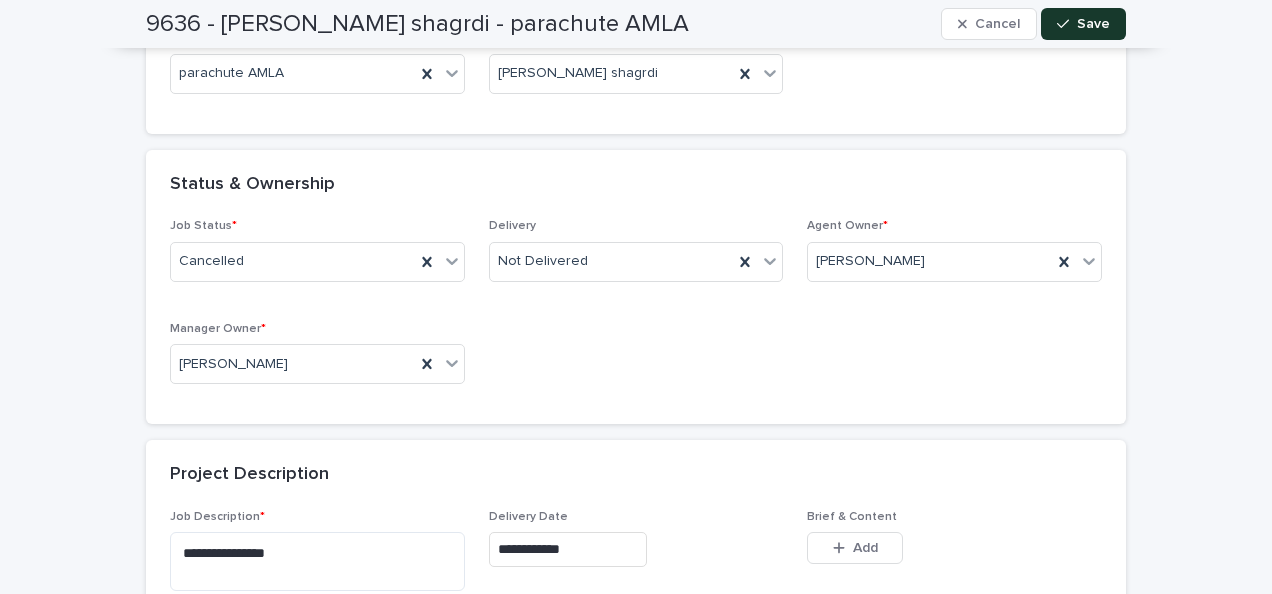 click on "Save" at bounding box center [1093, 24] 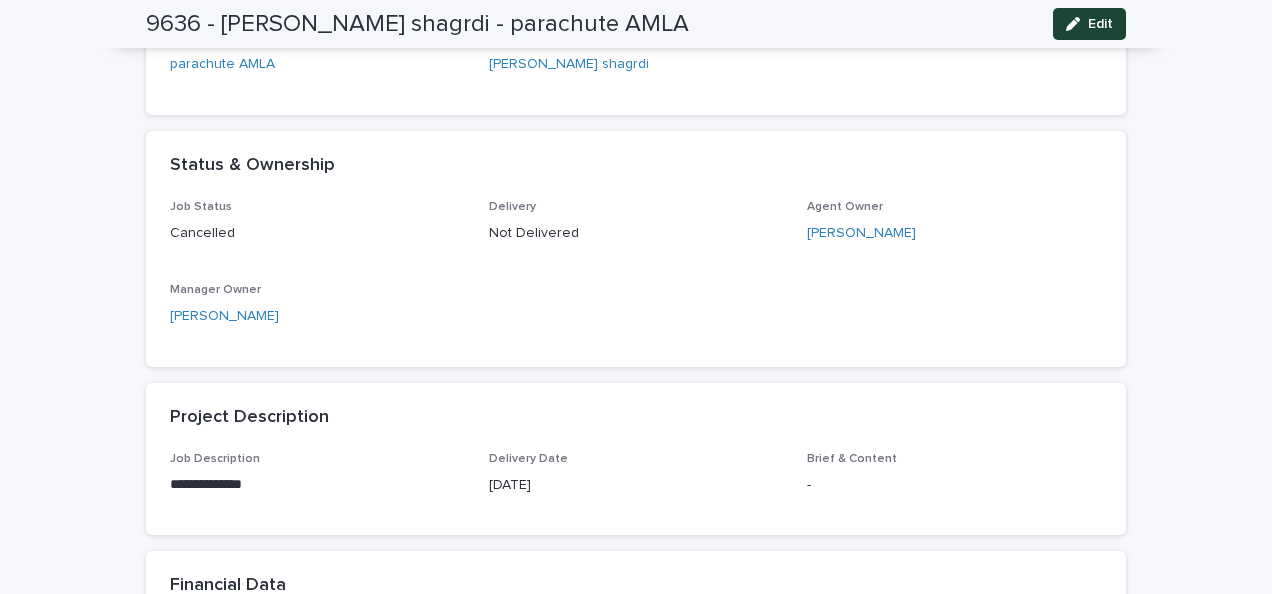 scroll, scrollTop: 0, scrollLeft: 0, axis: both 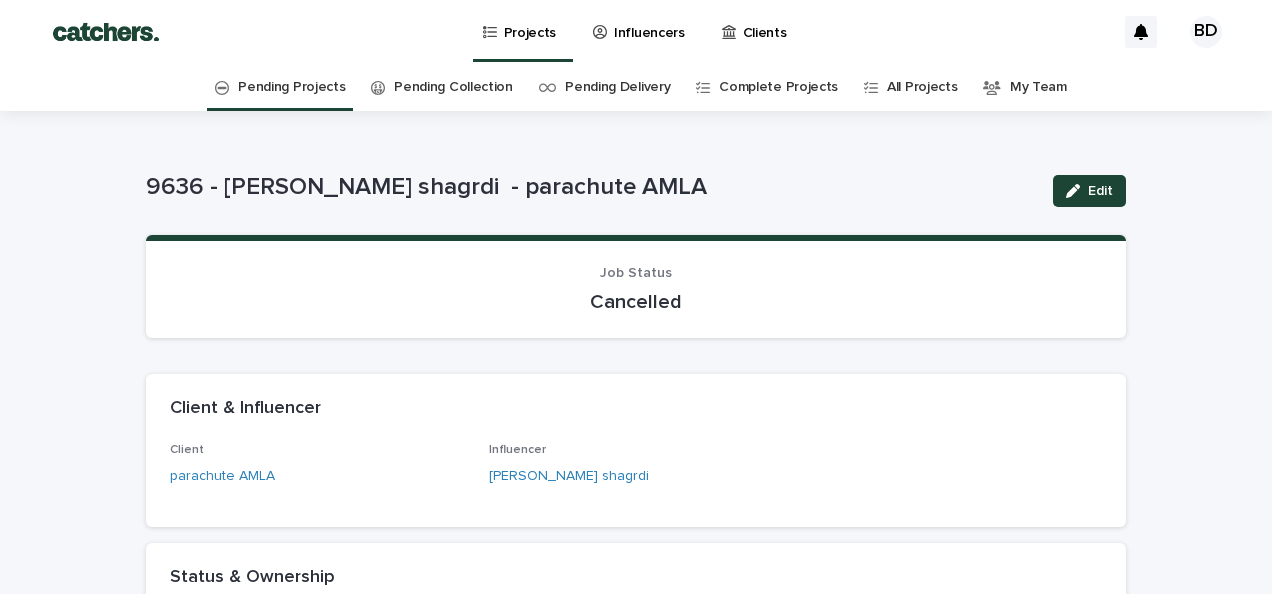 click on "Pending Projects" at bounding box center [291, 87] 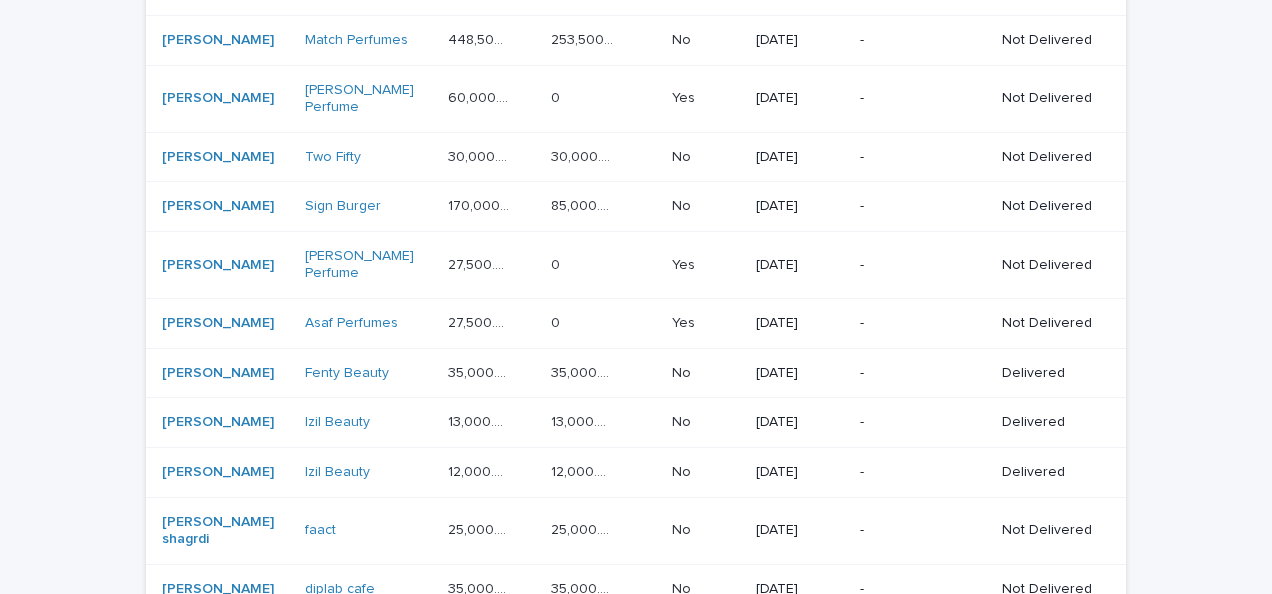 scroll, scrollTop: 379, scrollLeft: 0, axis: vertical 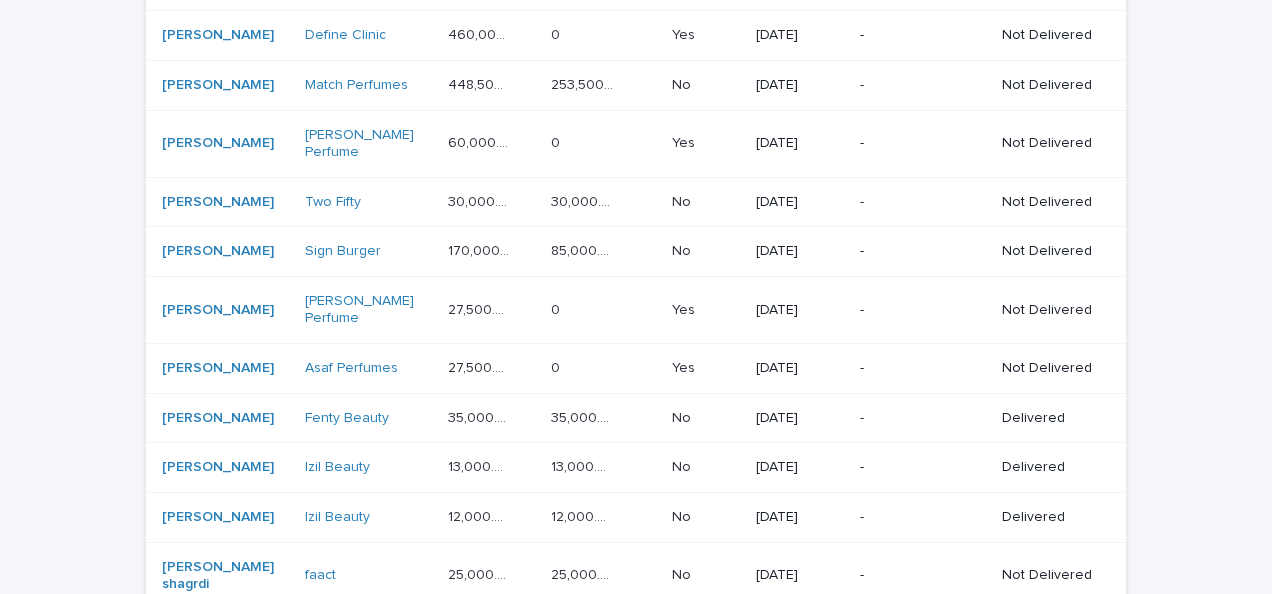 click on "No" at bounding box center [683, 573] 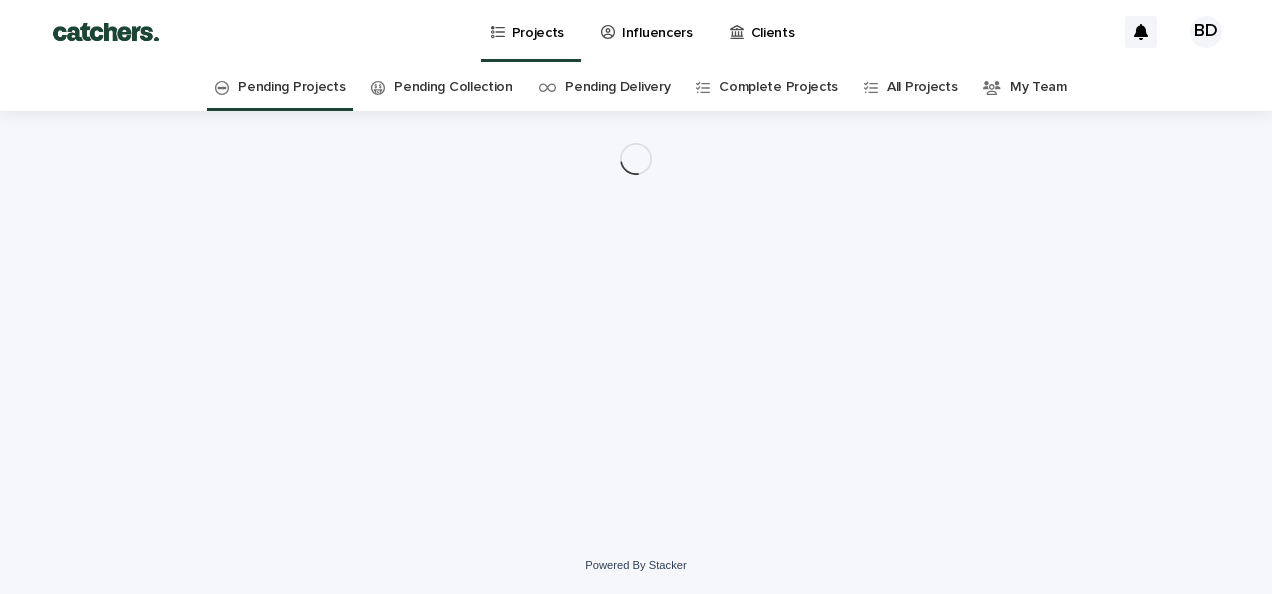 scroll, scrollTop: 0, scrollLeft: 0, axis: both 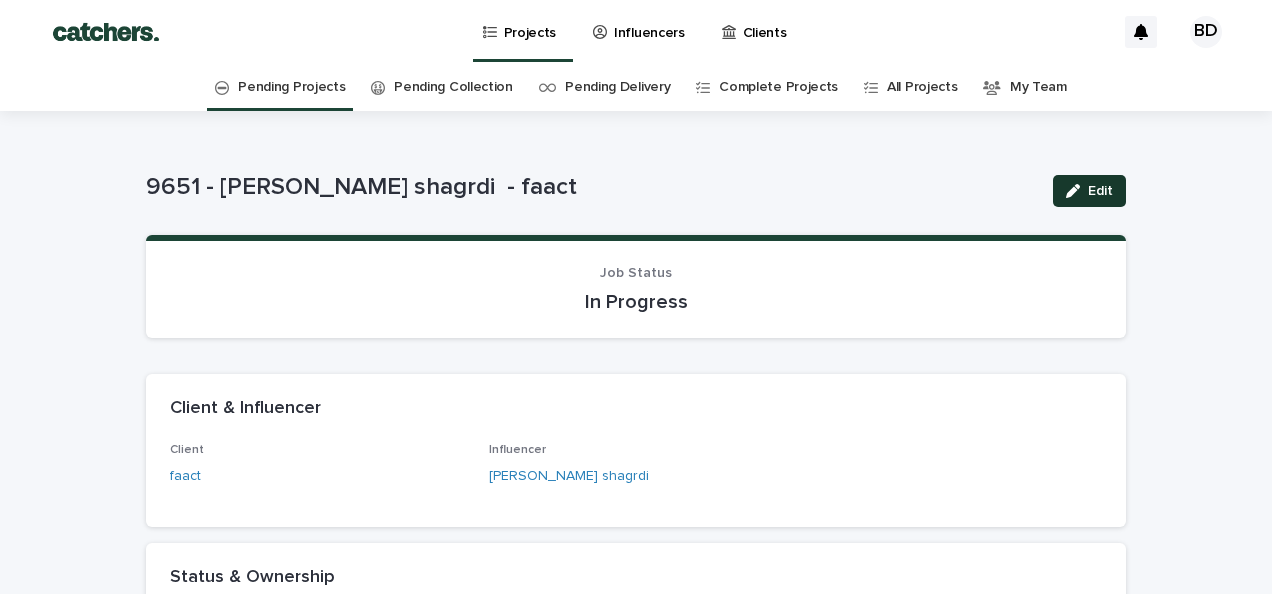 click on "Edit" at bounding box center (1089, 191) 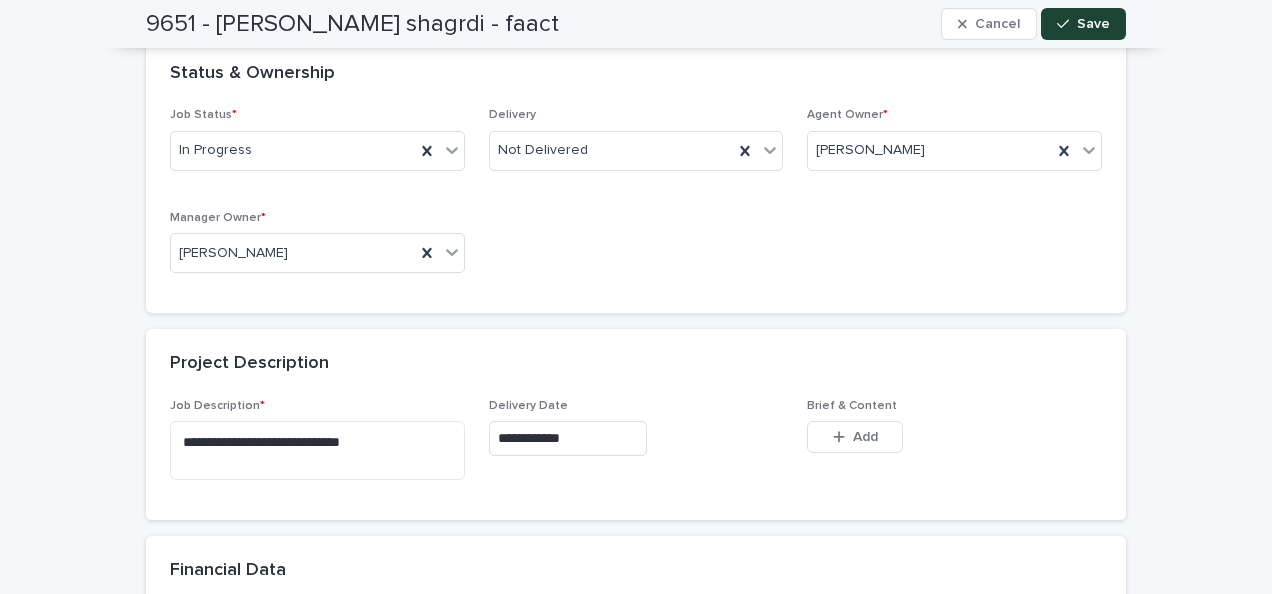scroll, scrollTop: 518, scrollLeft: 0, axis: vertical 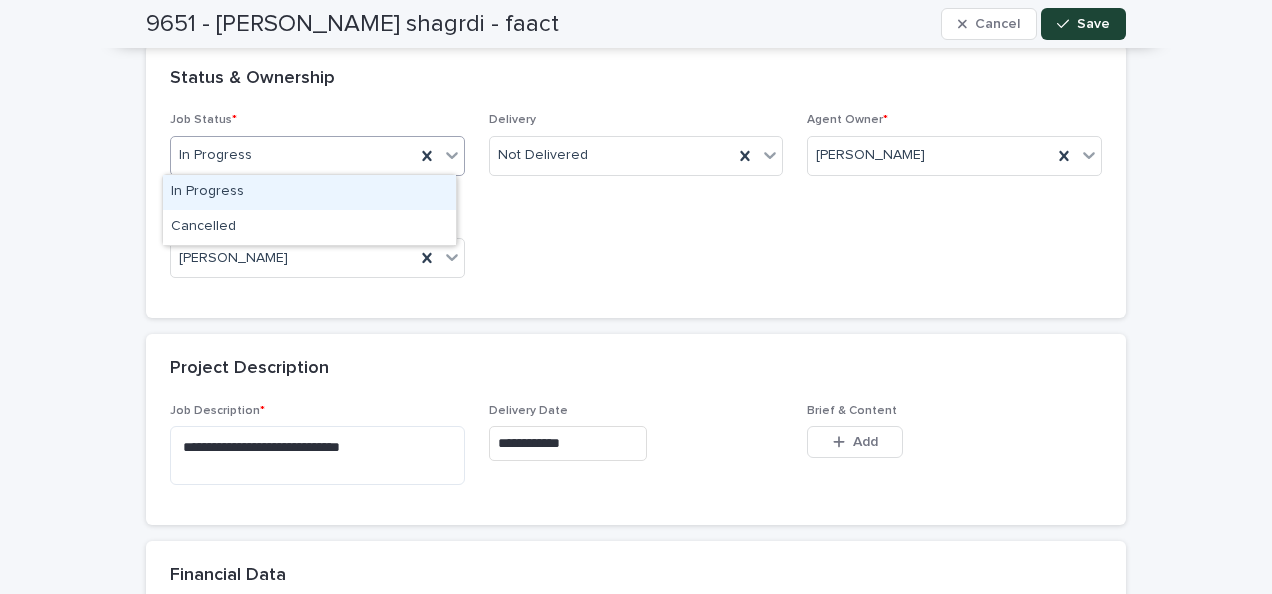 click on "In Progress" at bounding box center (293, 155) 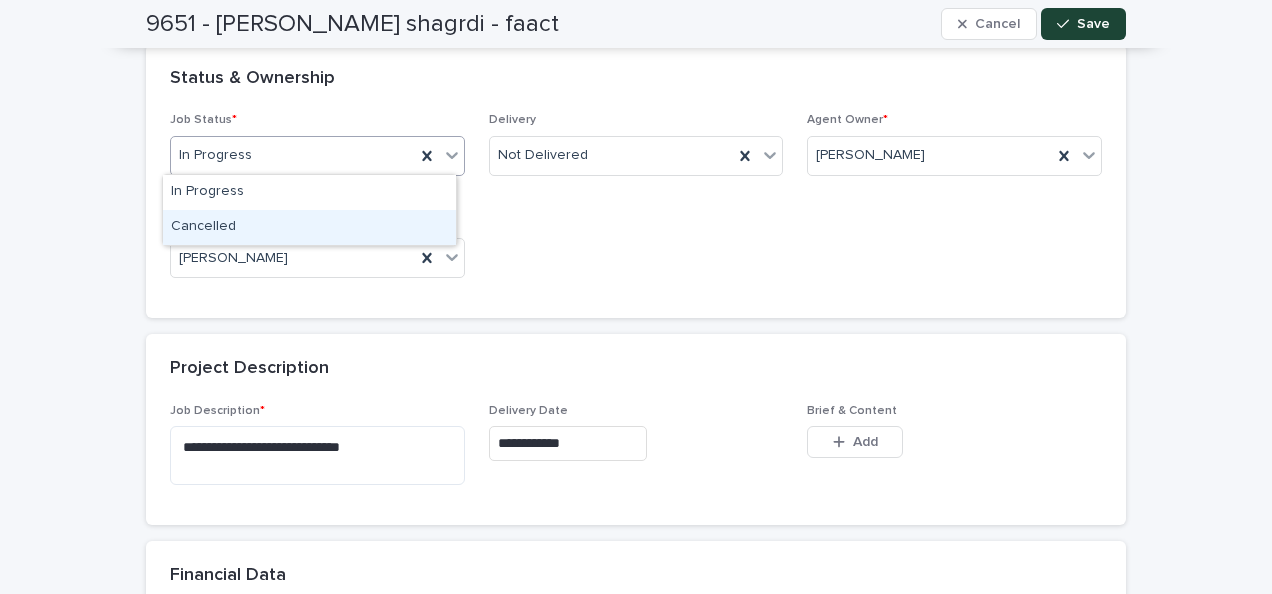 click on "Cancelled" at bounding box center [309, 227] 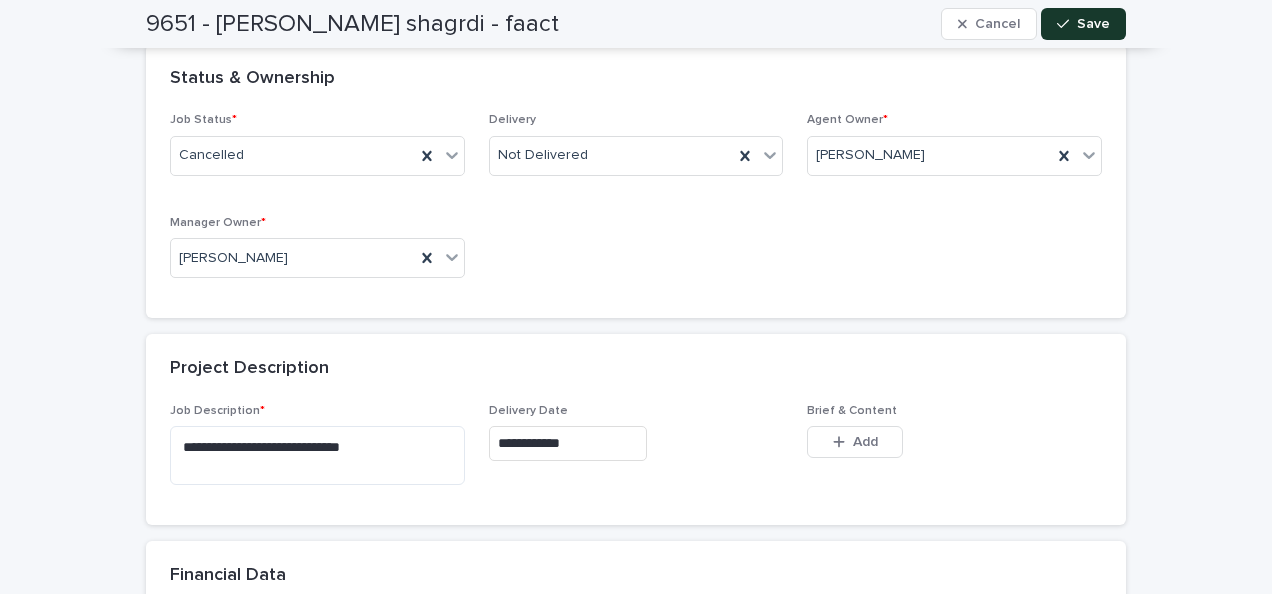 click on "Save" at bounding box center (1093, 24) 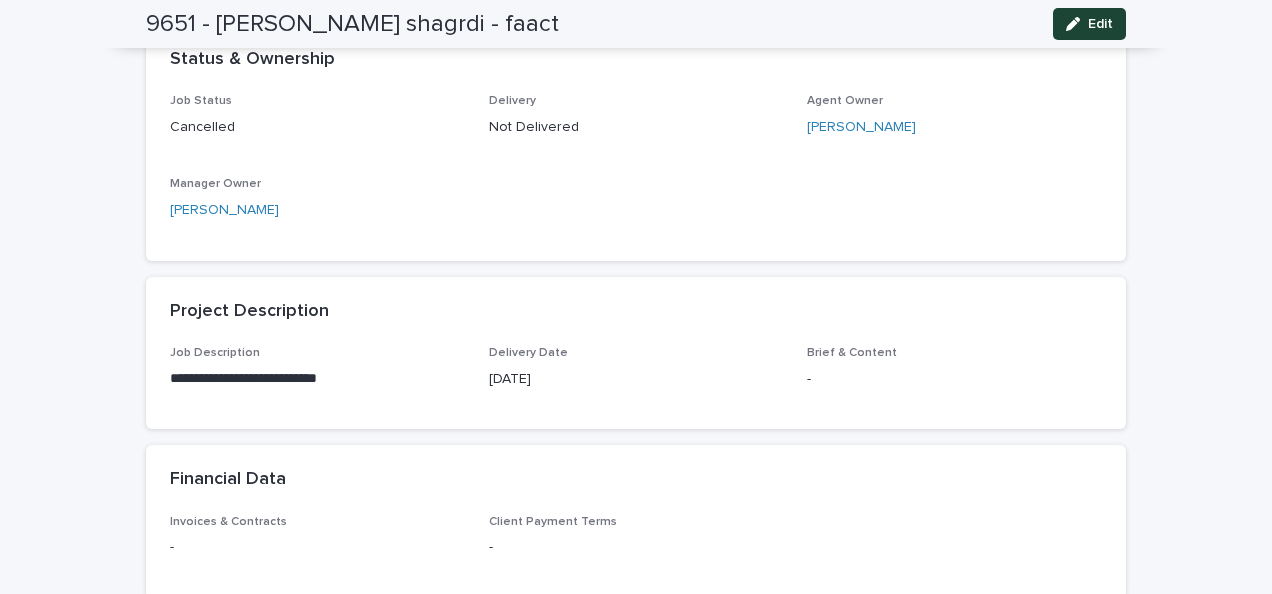 scroll, scrollTop: 412, scrollLeft: 0, axis: vertical 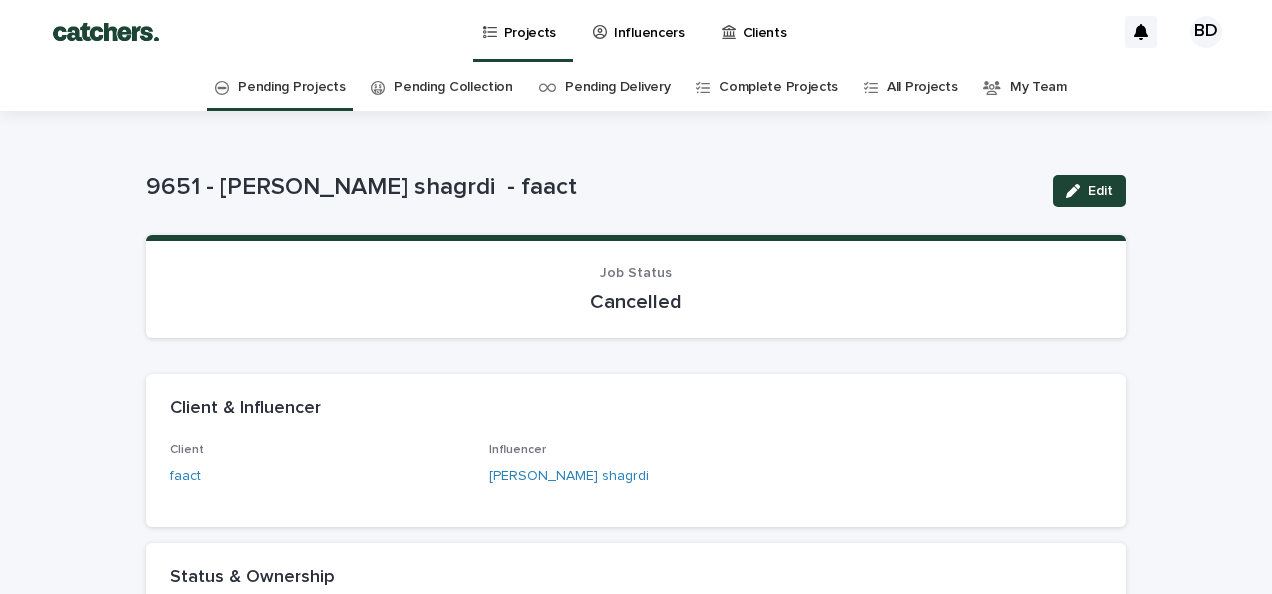click on "Pending Projects" at bounding box center (291, 87) 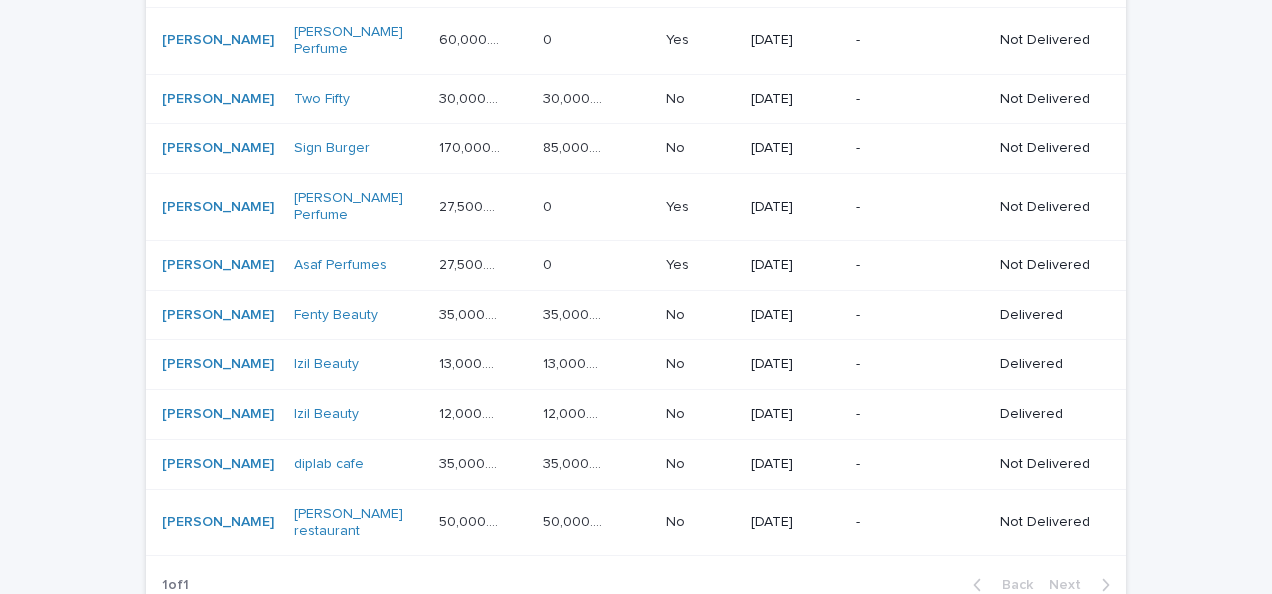 scroll, scrollTop: 436, scrollLeft: 0, axis: vertical 